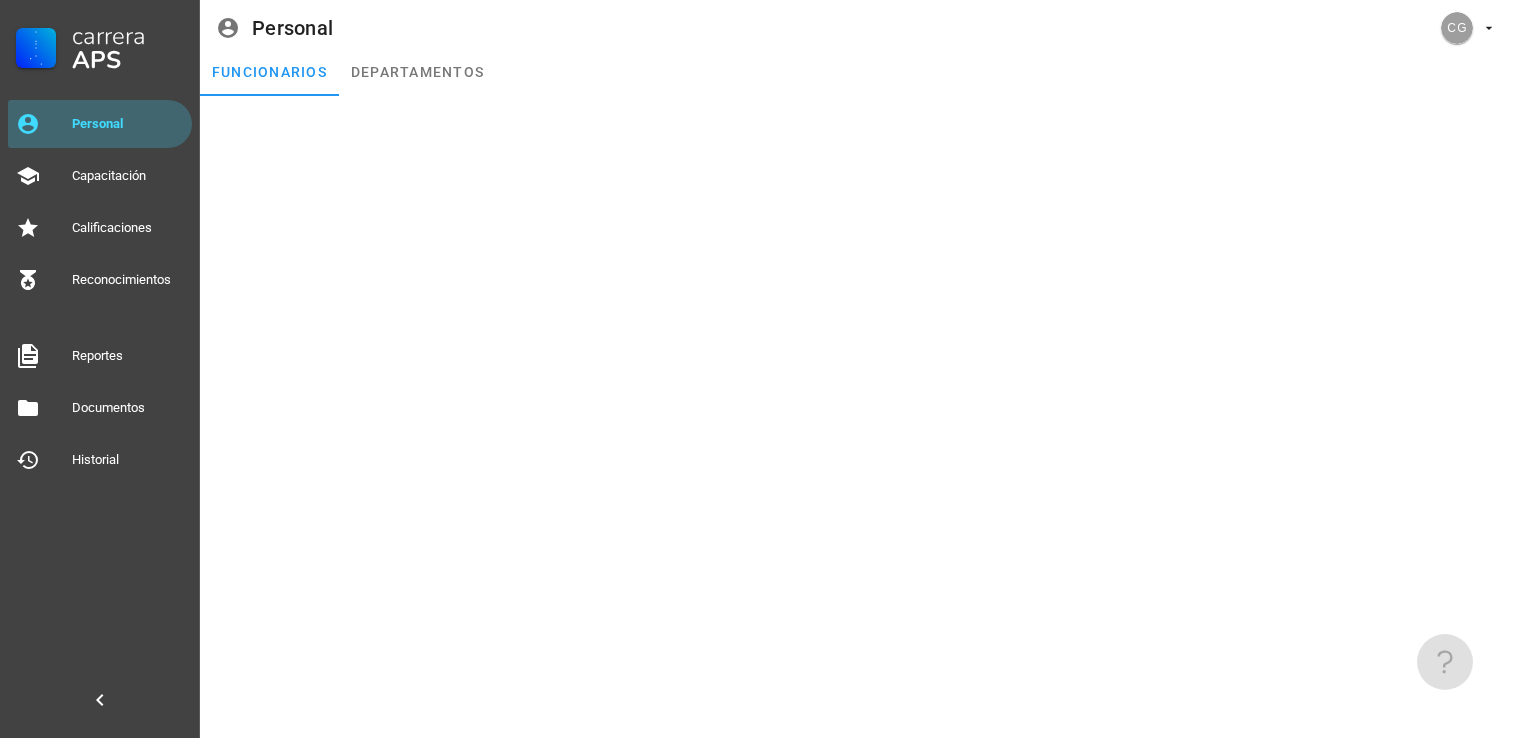 scroll, scrollTop: 0, scrollLeft: 0, axis: both 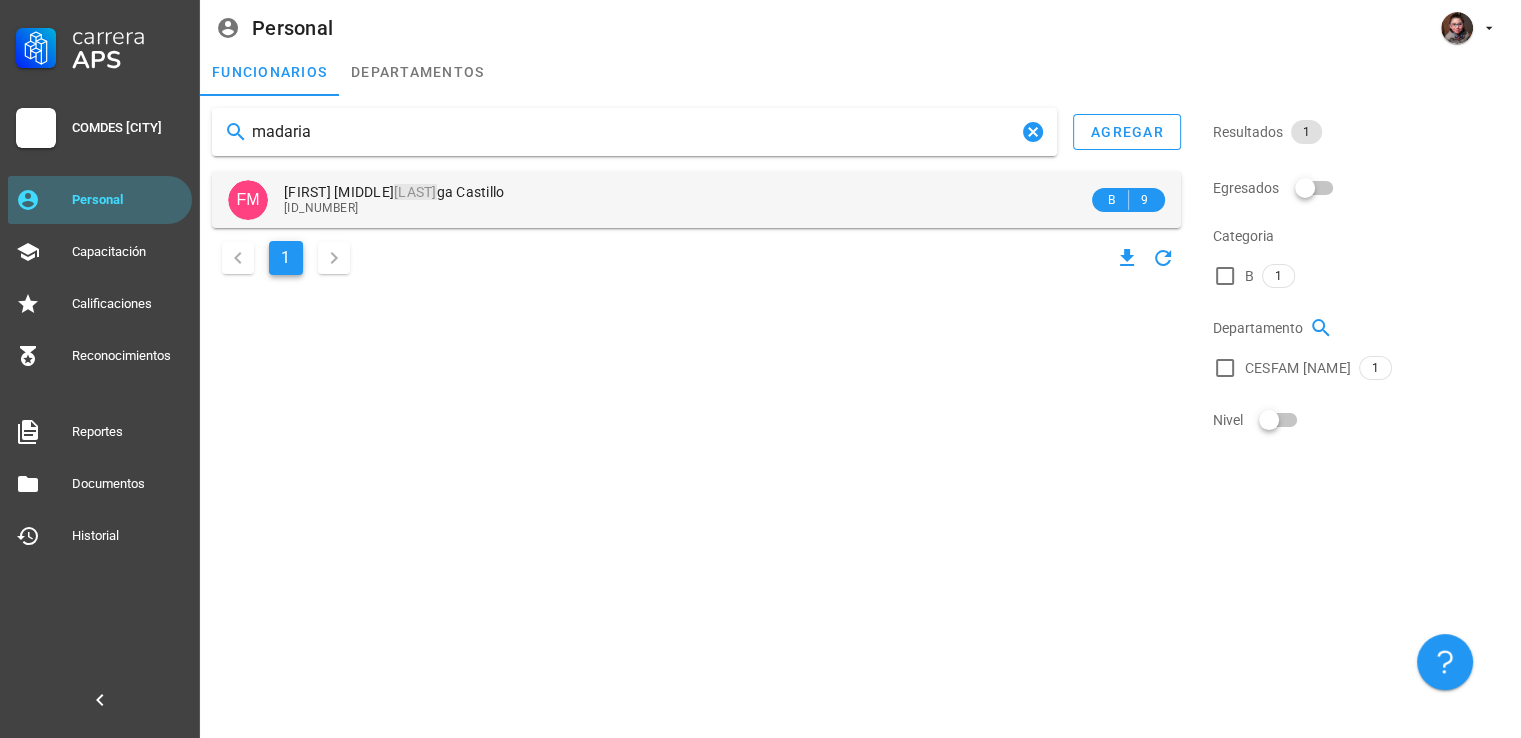 type on "madaria" 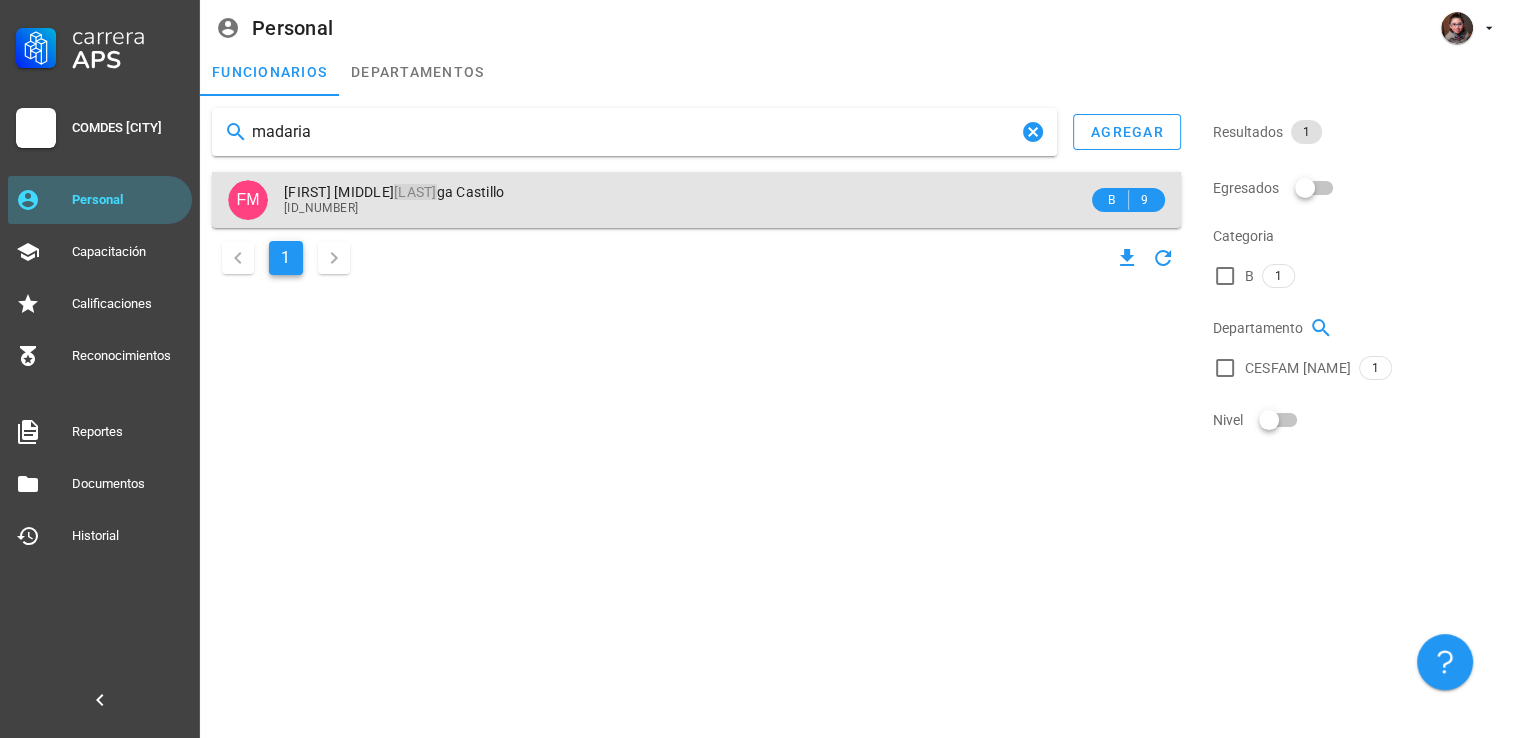click on "[FIRST] [MIDDLE] [LAST] [LAST_SURNAME]" at bounding box center [686, 192] 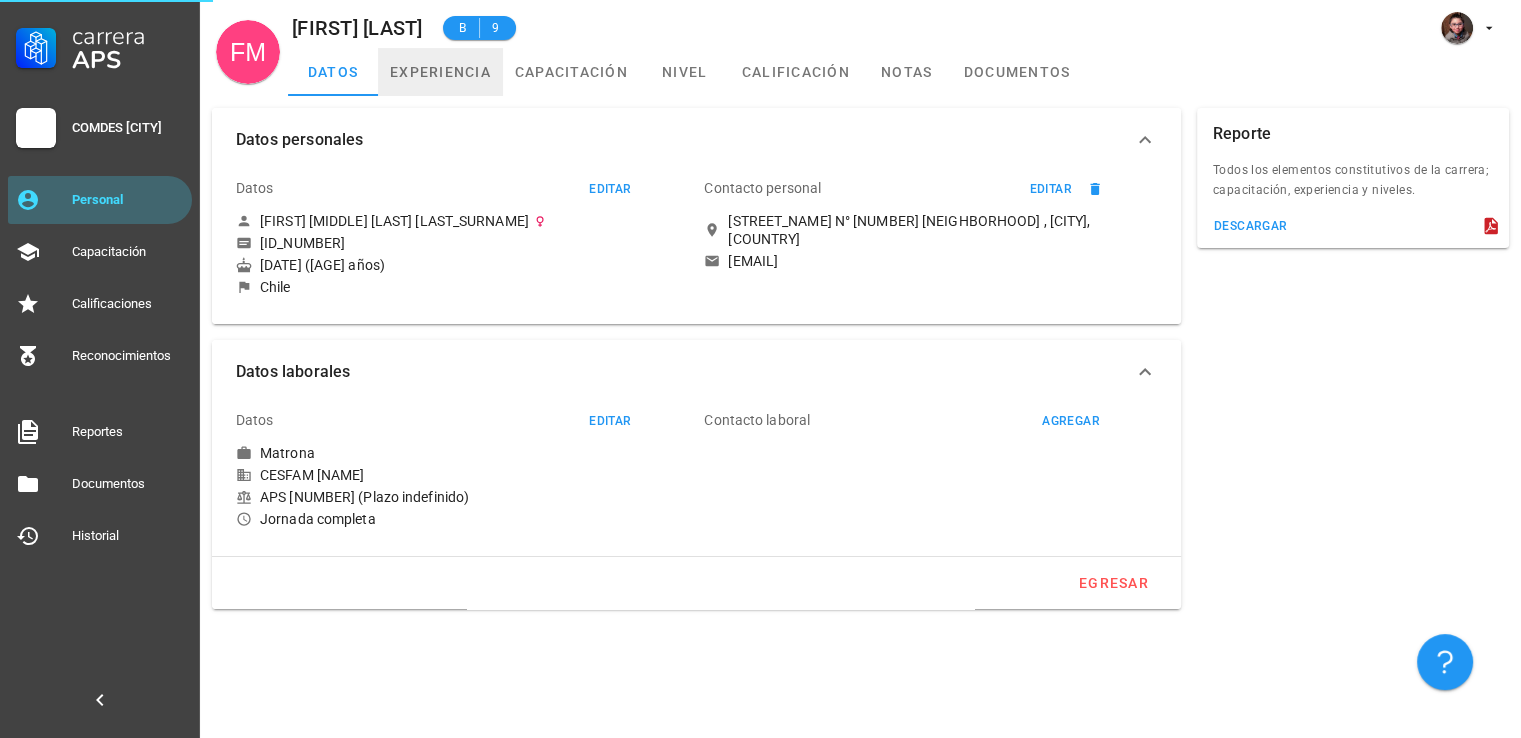 click on "experiencia" at bounding box center (440, 72) 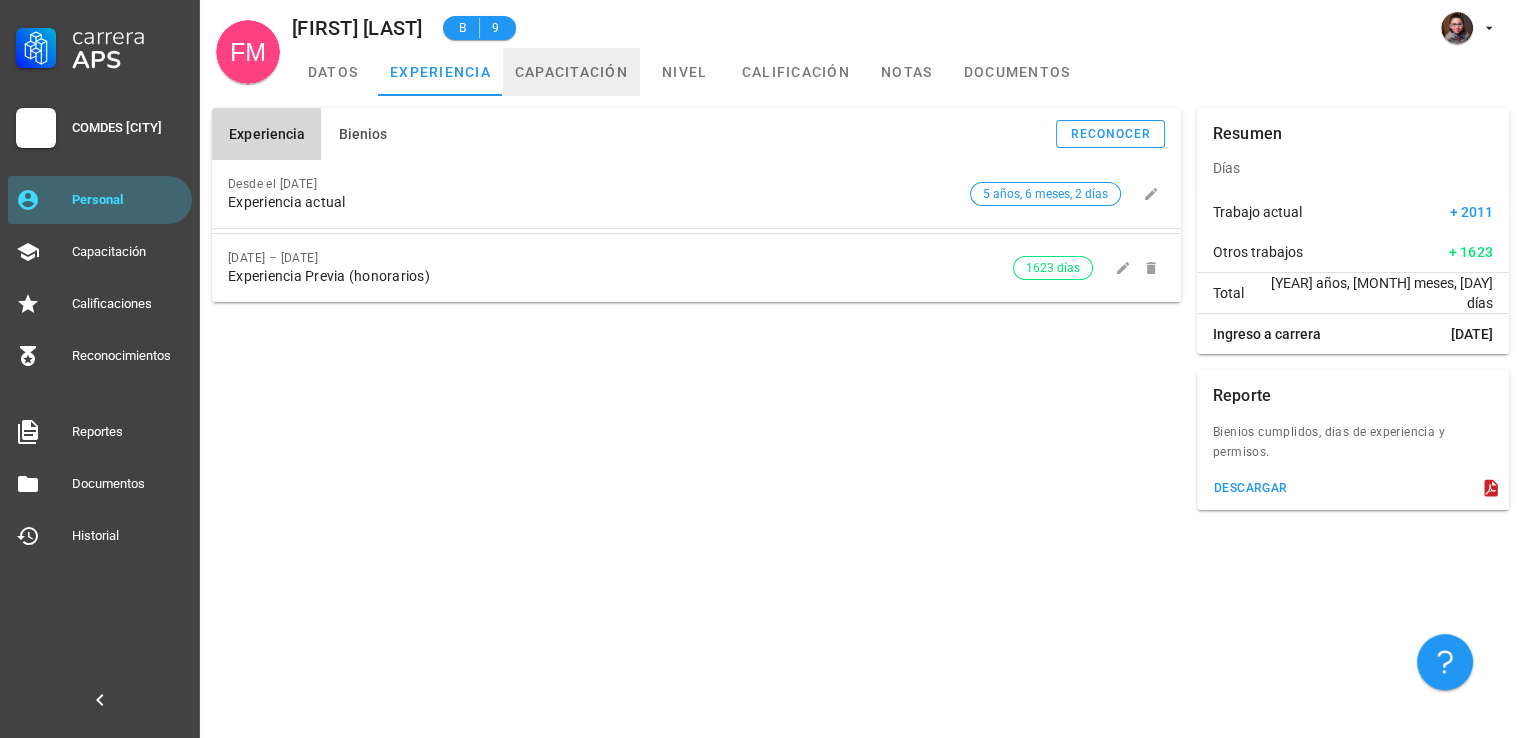 click on "capacitación" at bounding box center (571, 72) 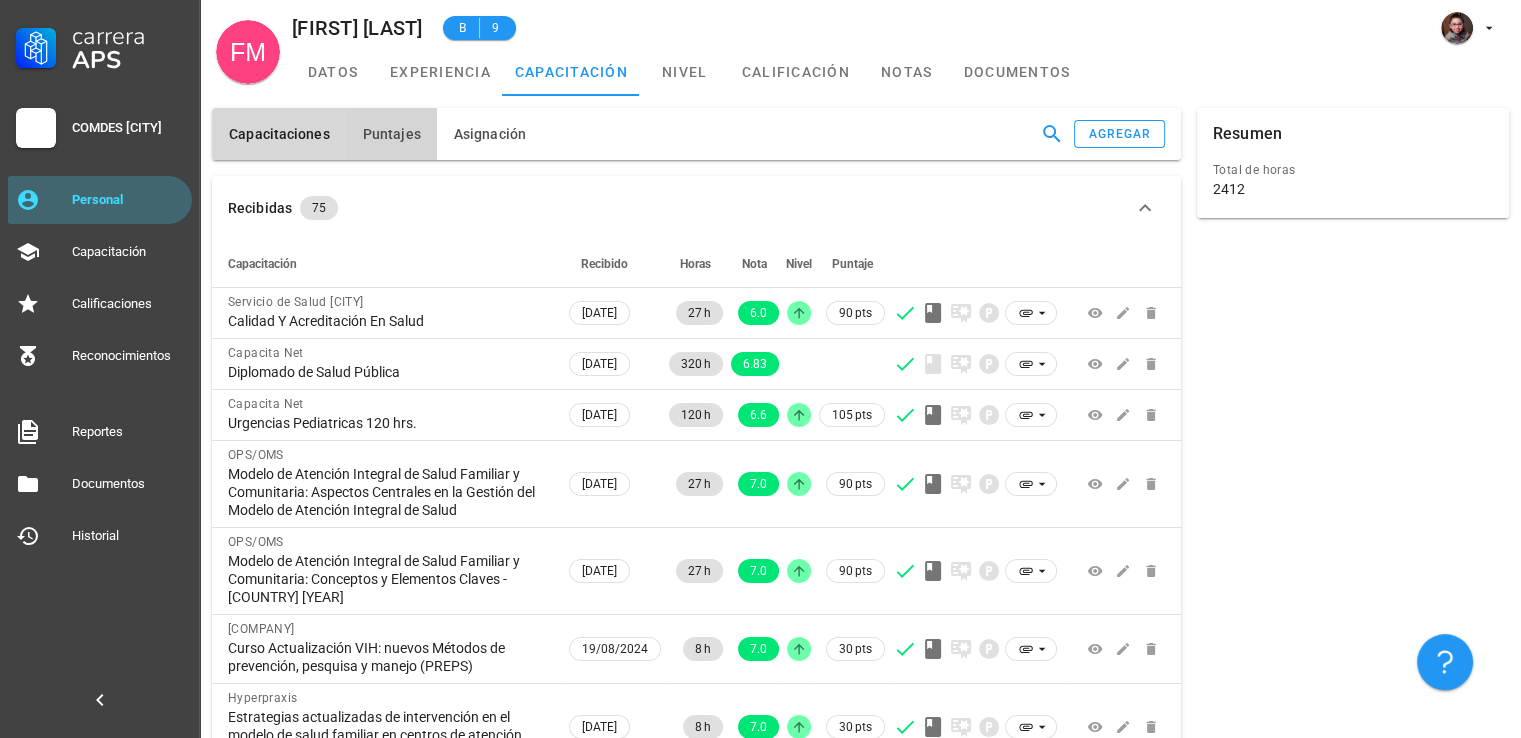click on "Puntajes" at bounding box center [279, 134] 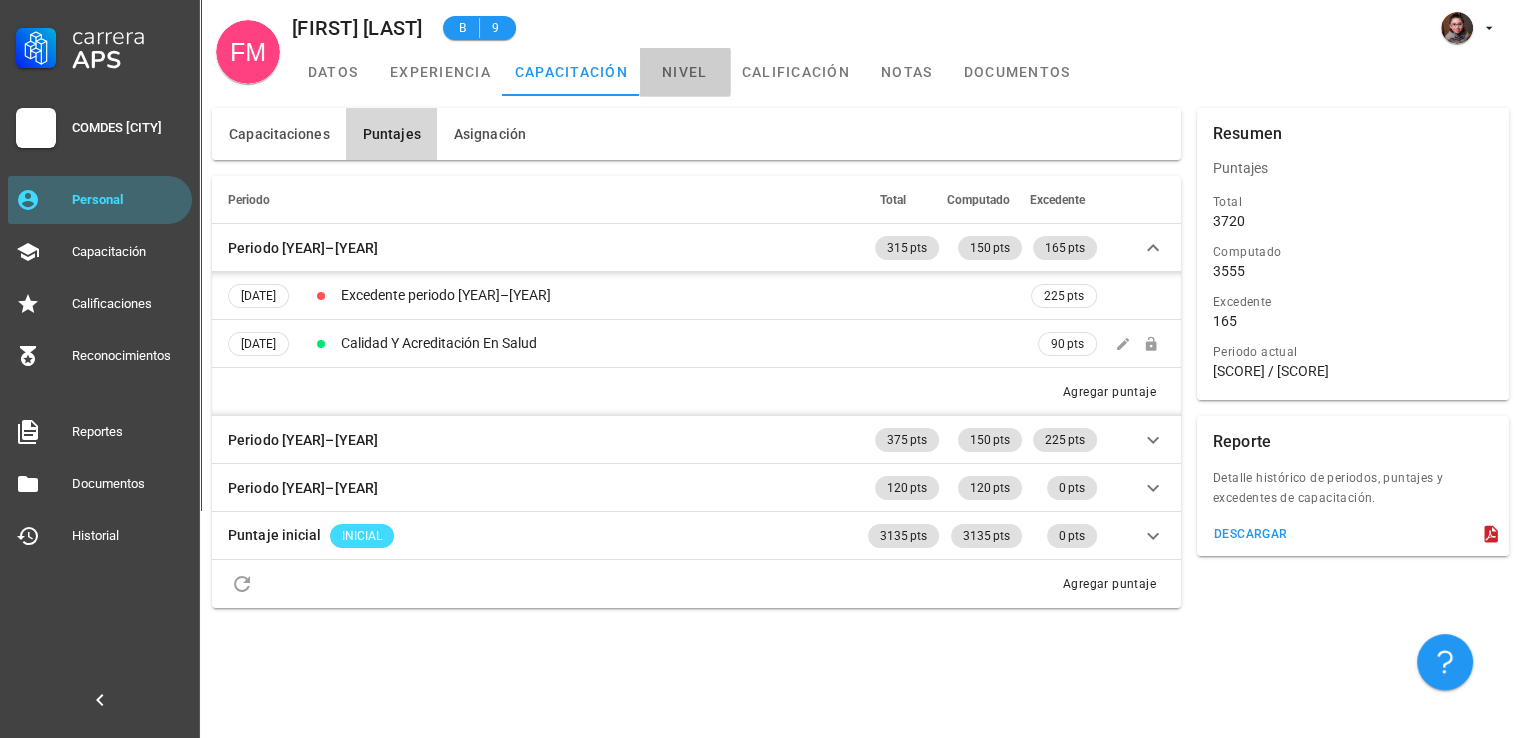 click on "nivel" at bounding box center [685, 72] 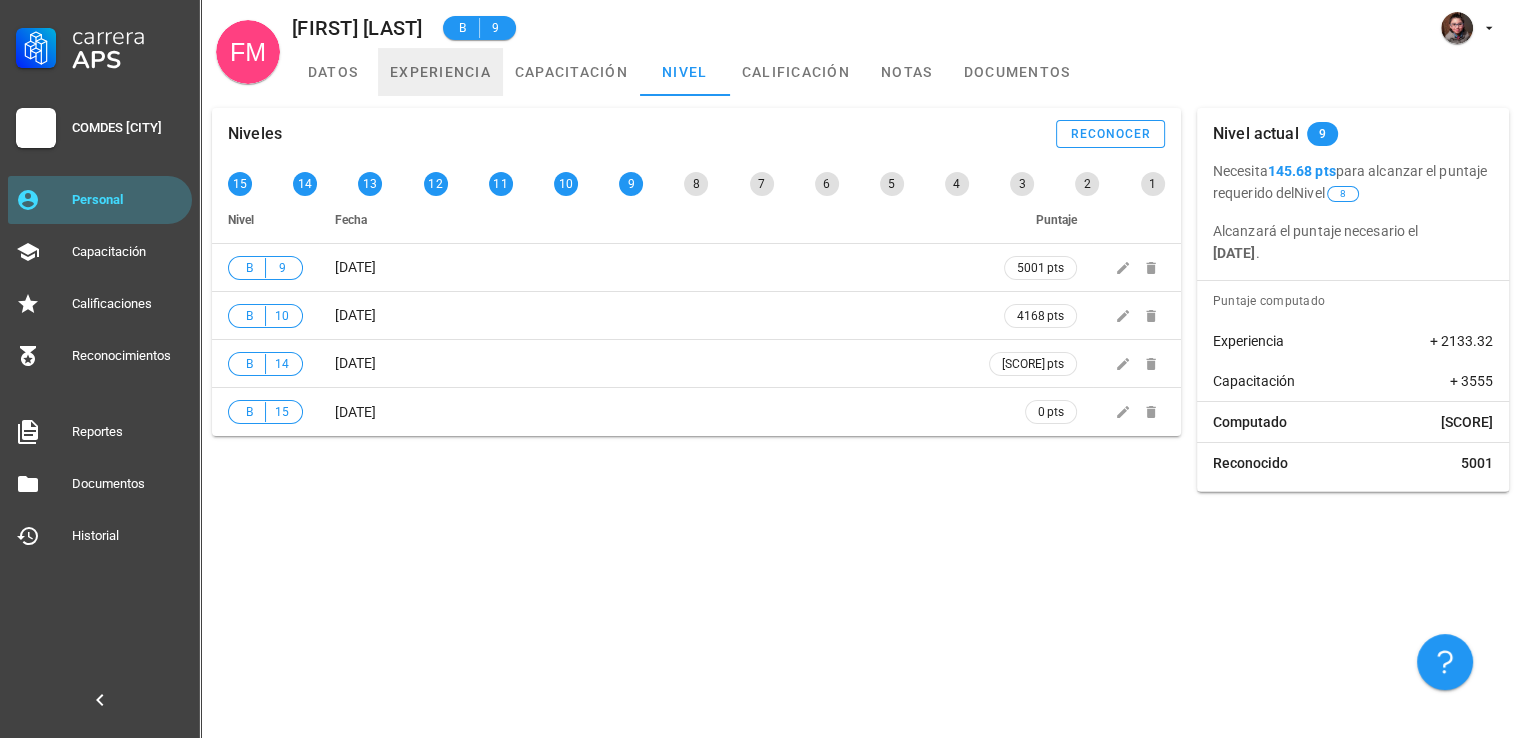 click on "experiencia" at bounding box center (440, 72) 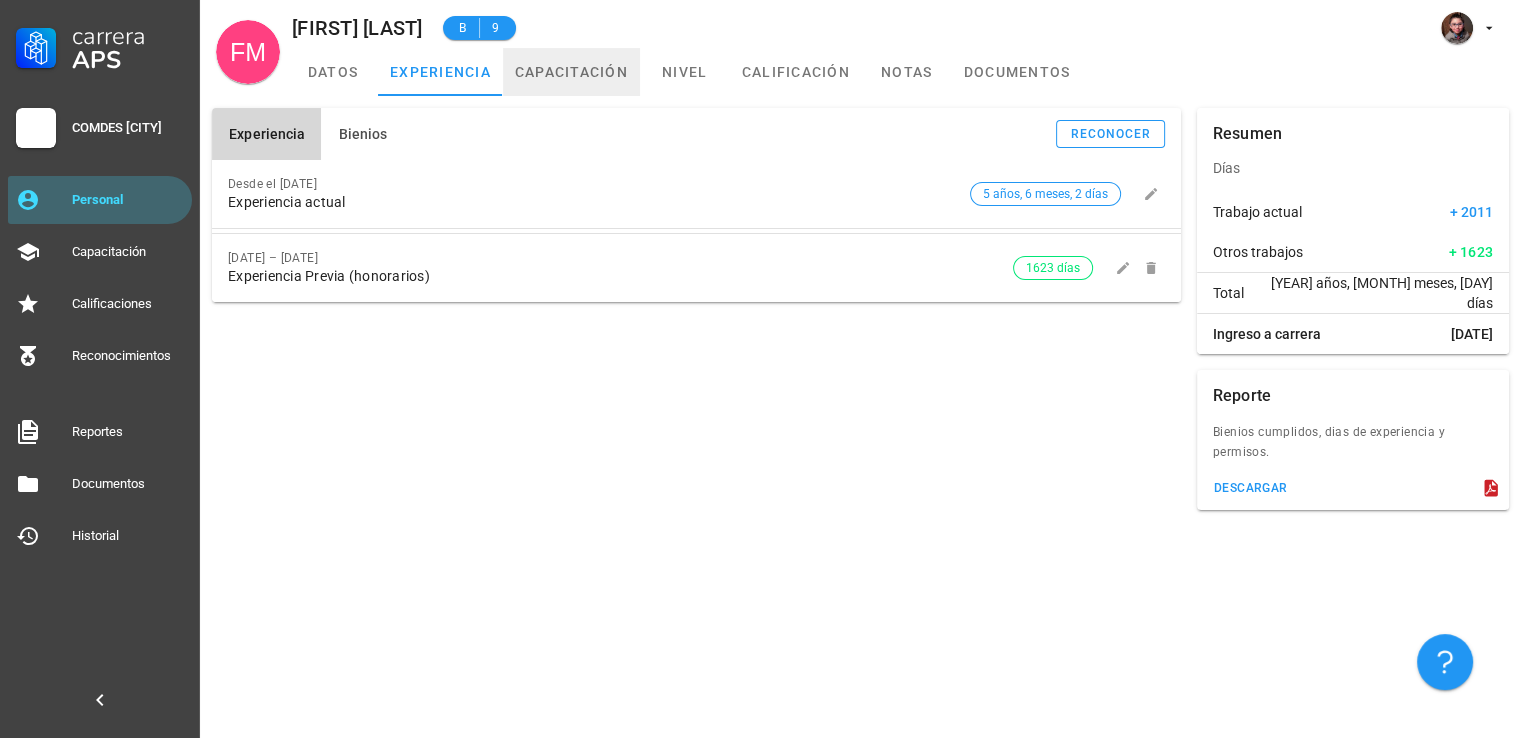 click on "capacitación" at bounding box center [571, 72] 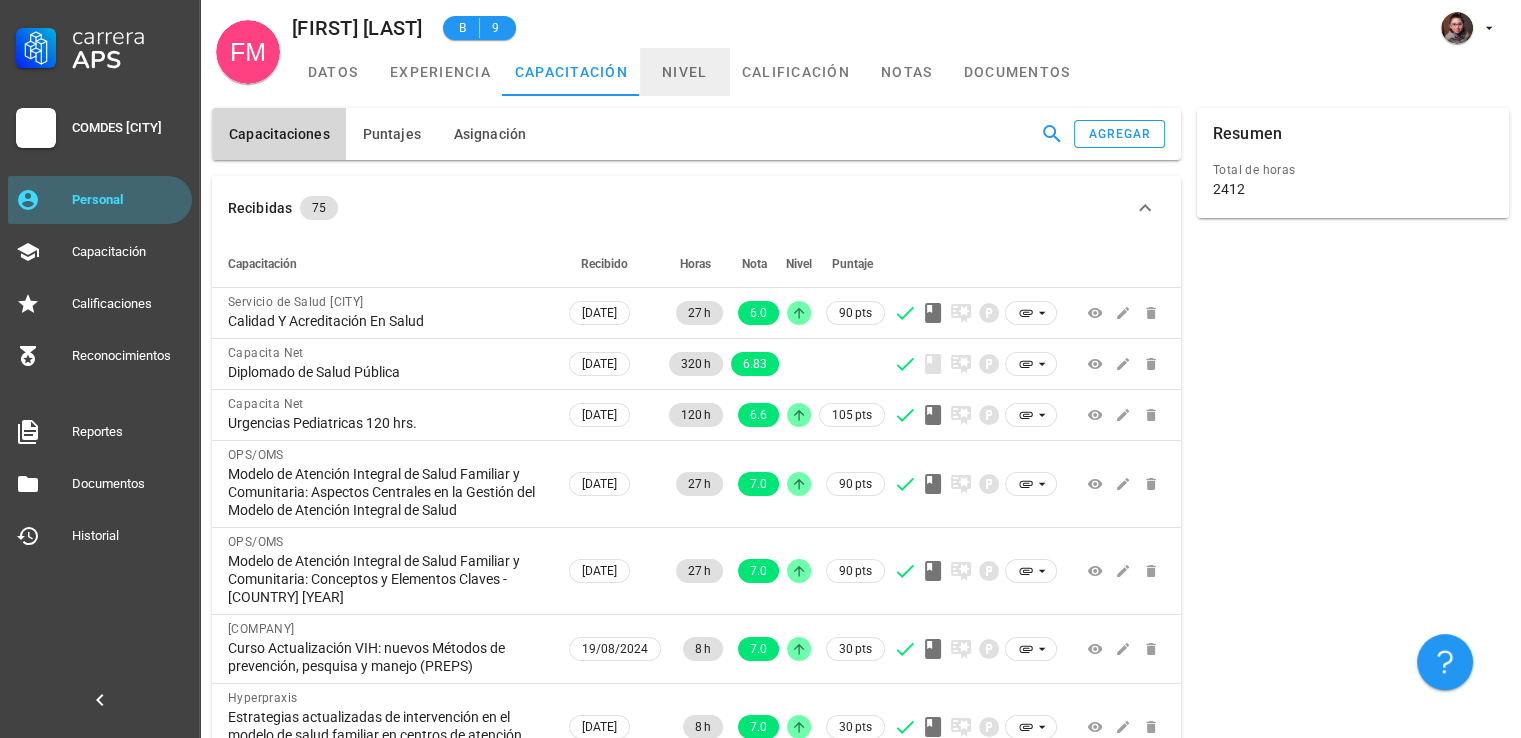 click on "nivel" at bounding box center [685, 72] 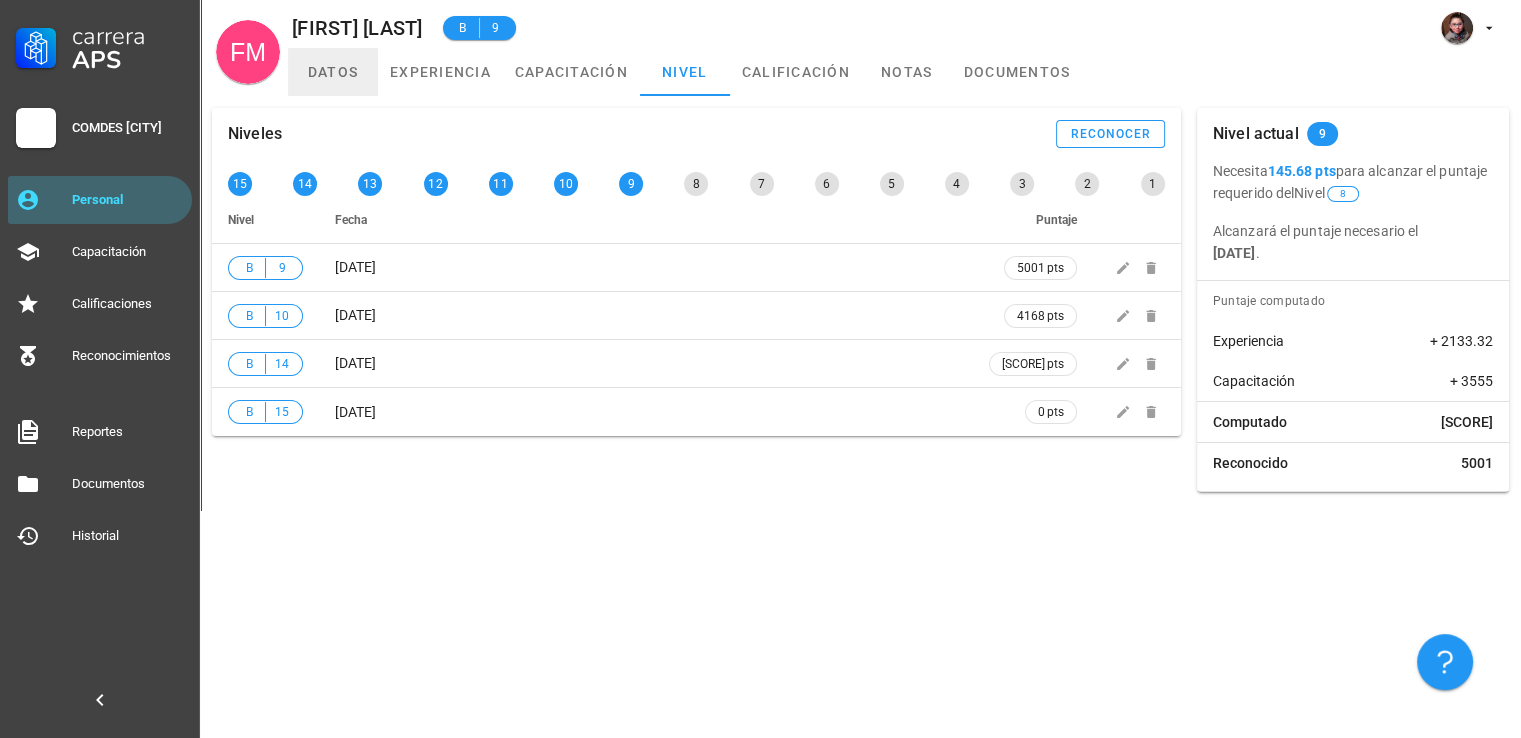 click on "datos" at bounding box center [333, 72] 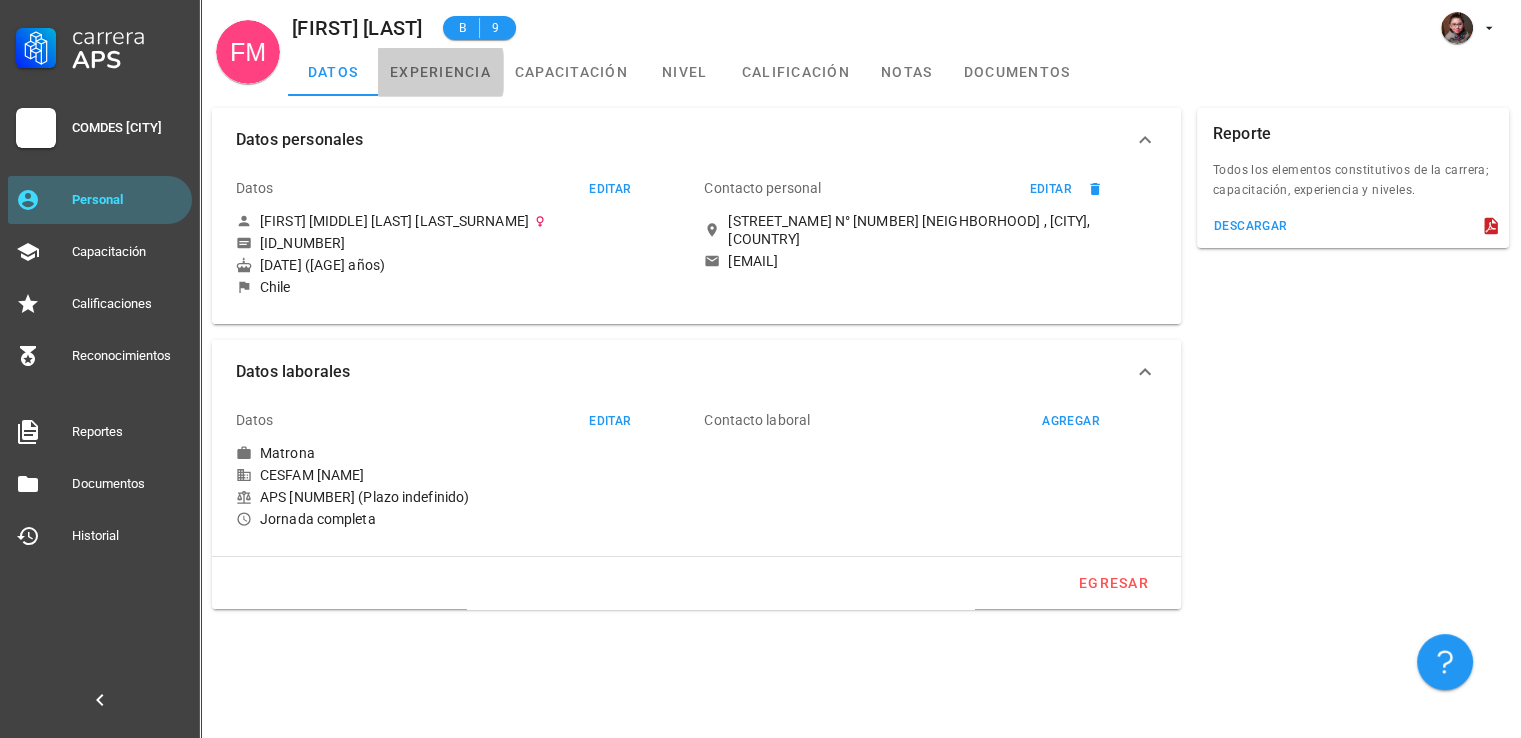 click on "experiencia" at bounding box center (440, 72) 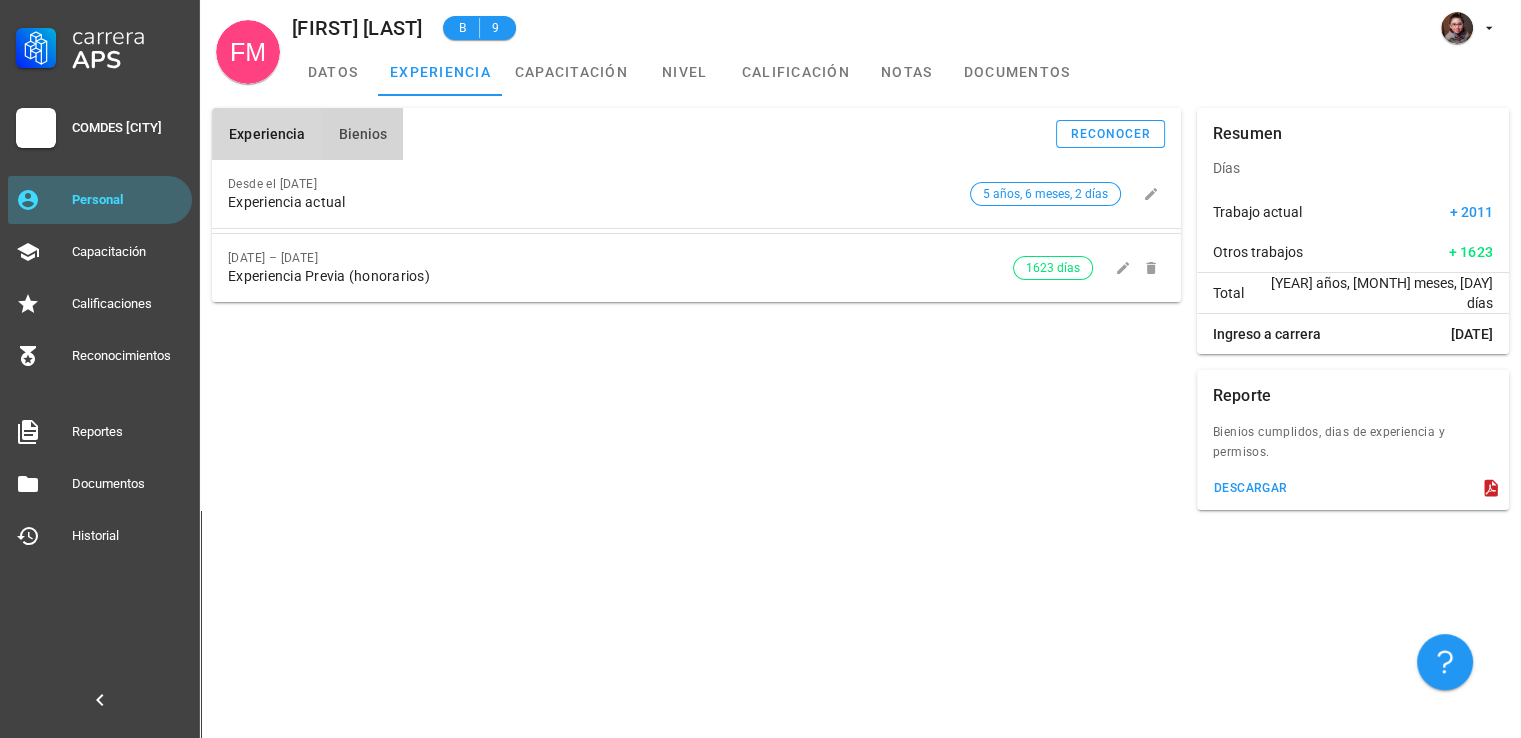click on "Bienios" at bounding box center [362, 134] 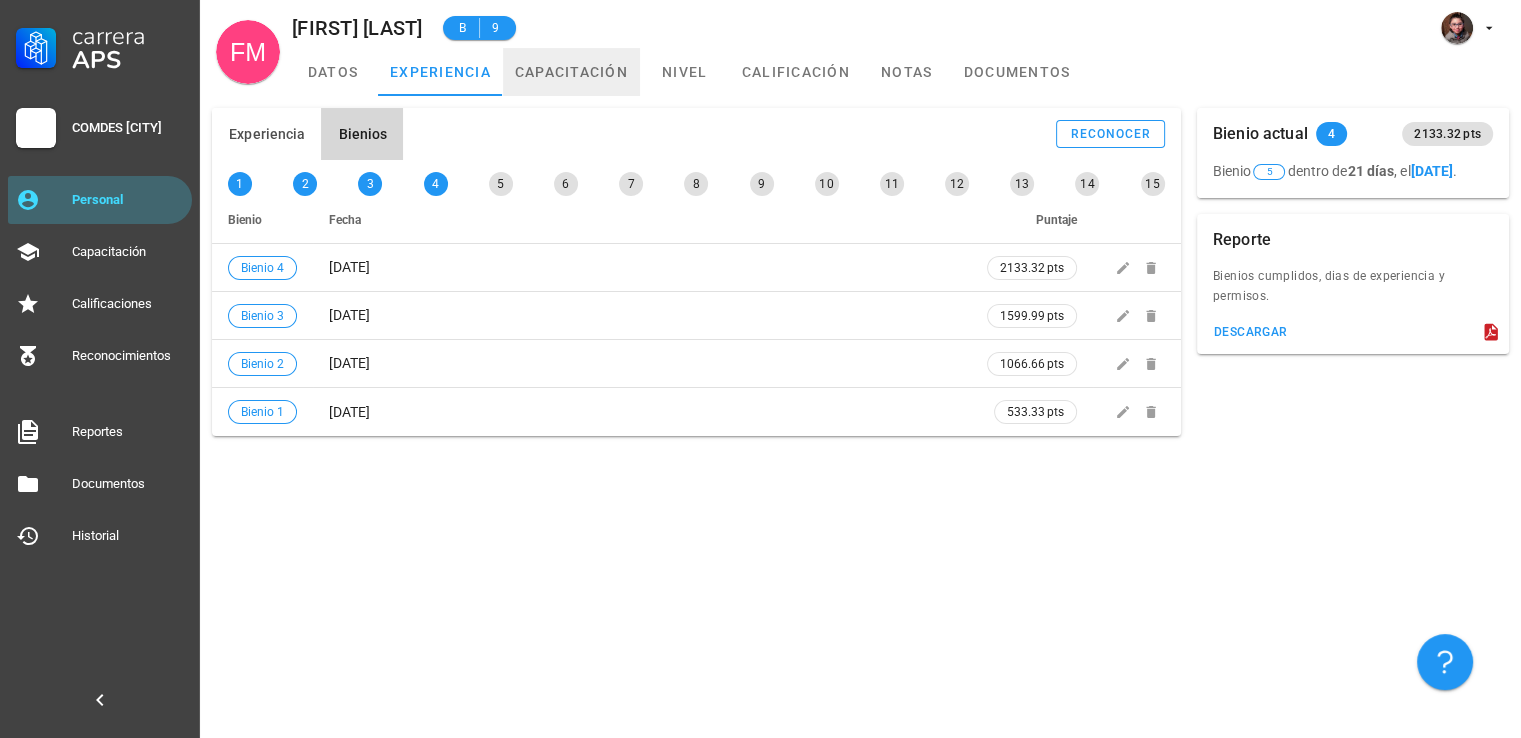 click on "capacitación" at bounding box center [571, 72] 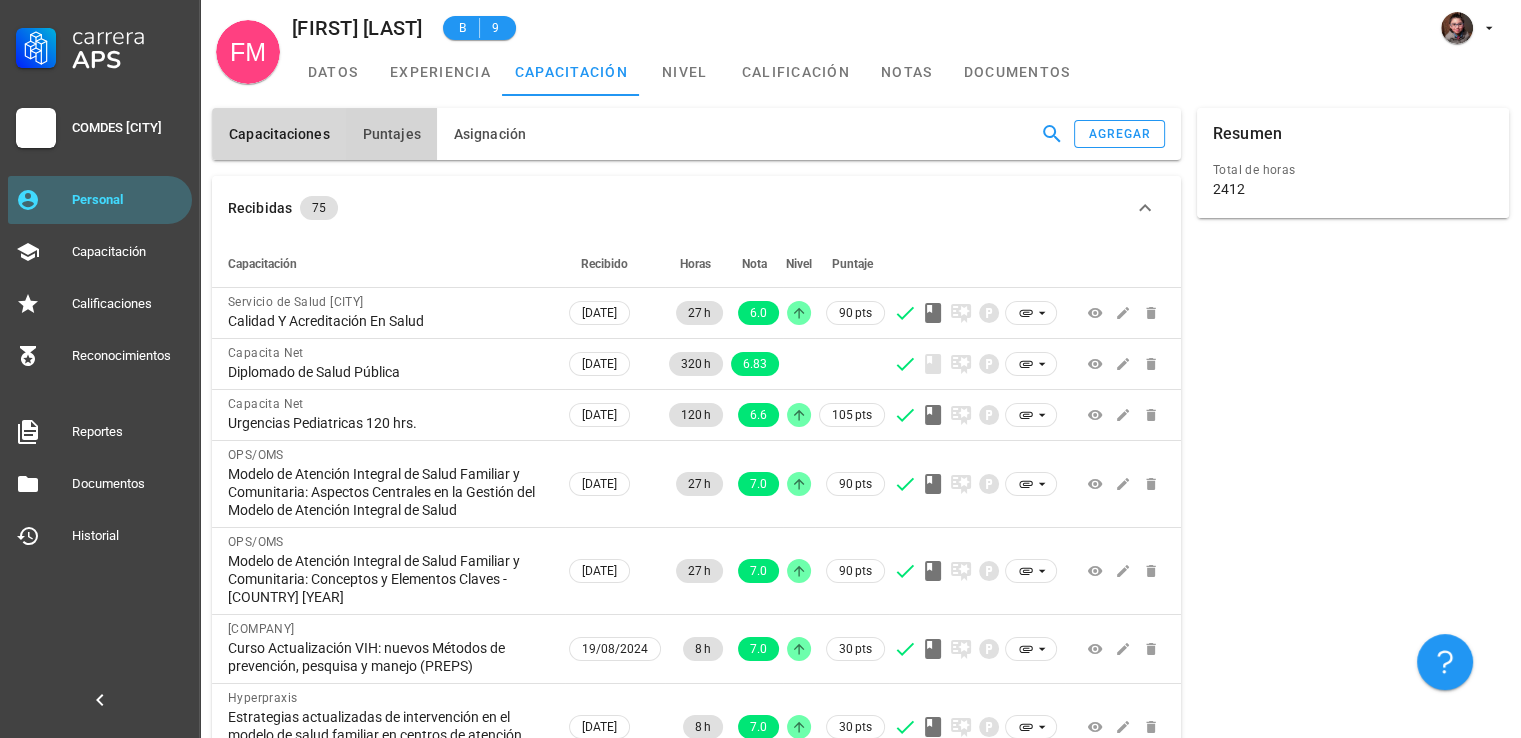 click on "Puntajes" at bounding box center [391, 134] 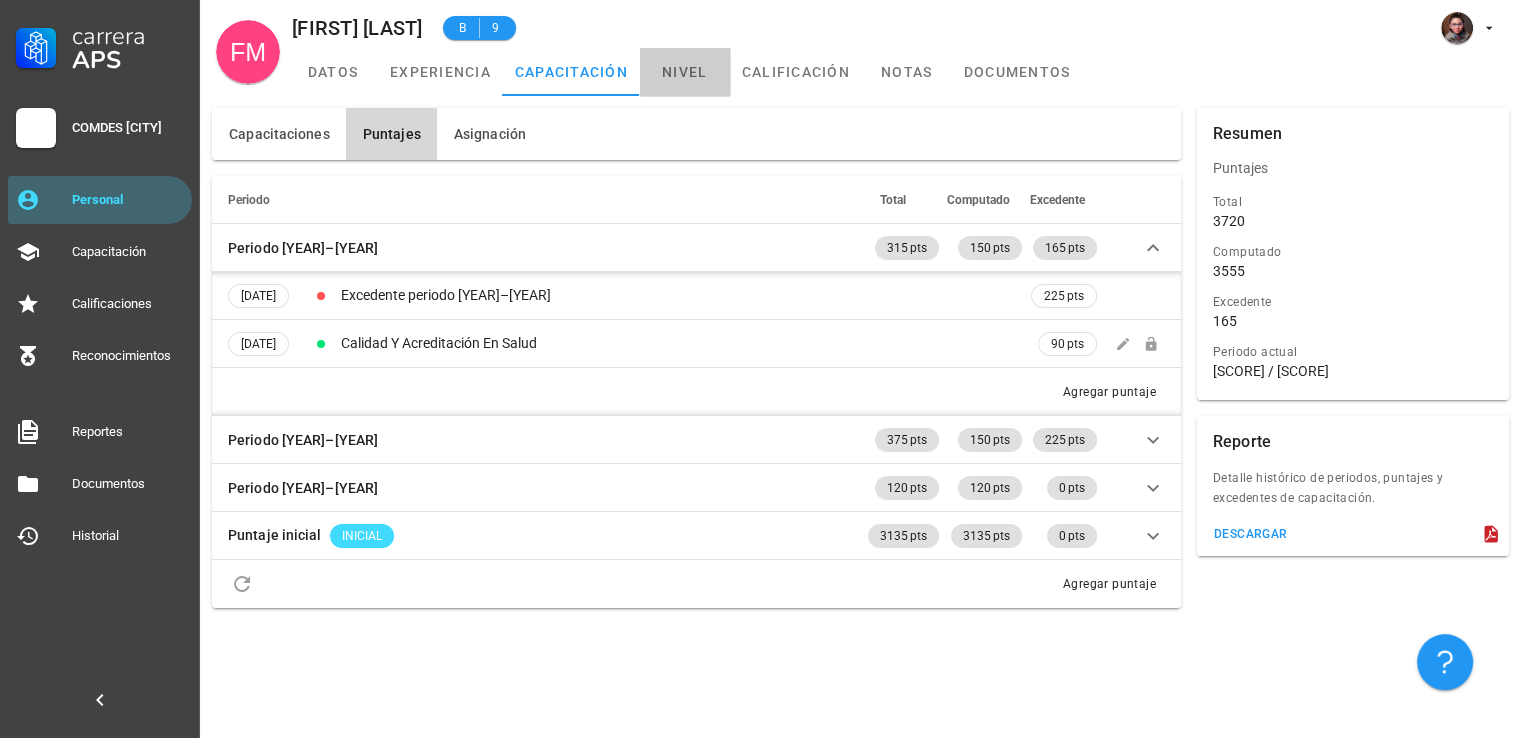 click on "nivel" at bounding box center [685, 72] 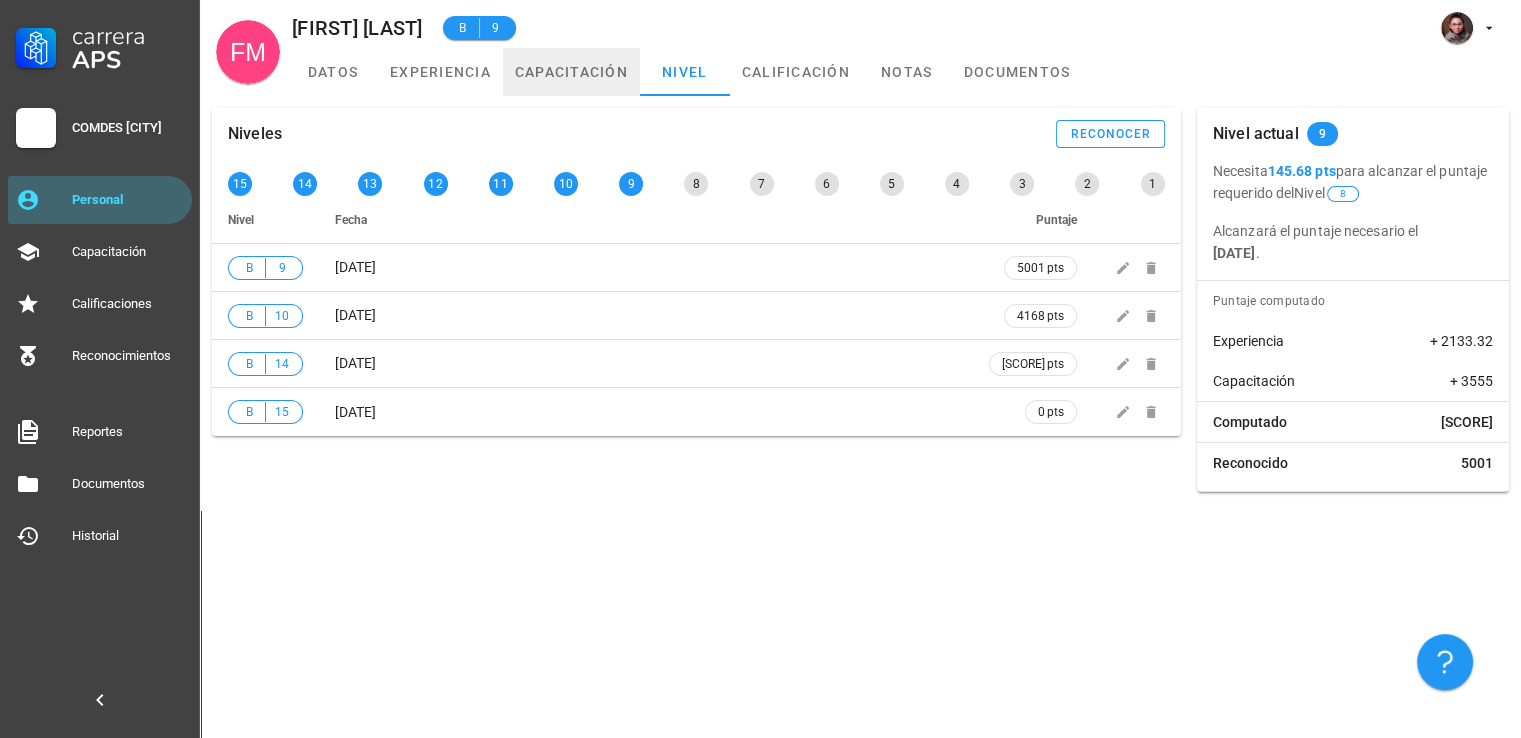 click on "capacitación" at bounding box center (571, 72) 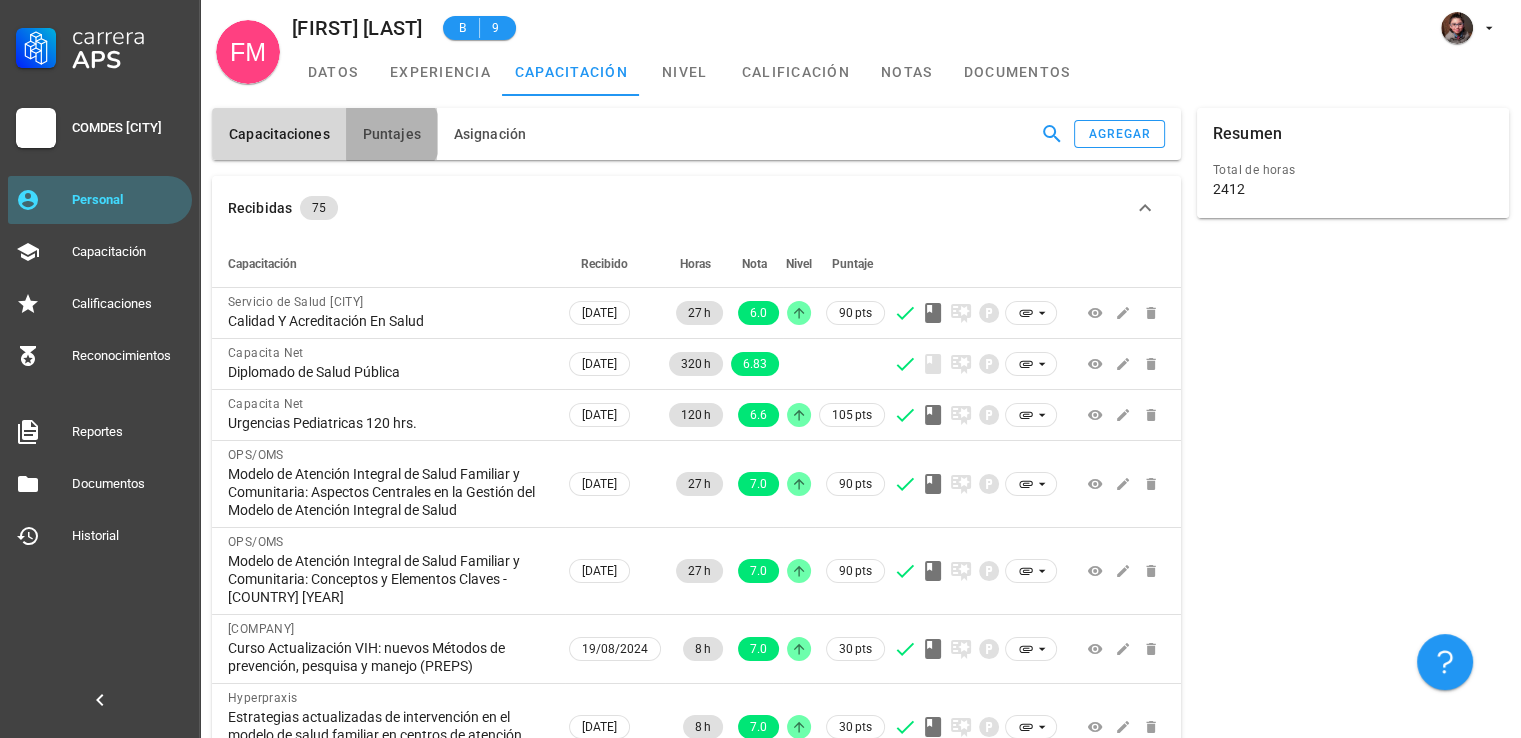 click on "Puntajes" at bounding box center [279, 134] 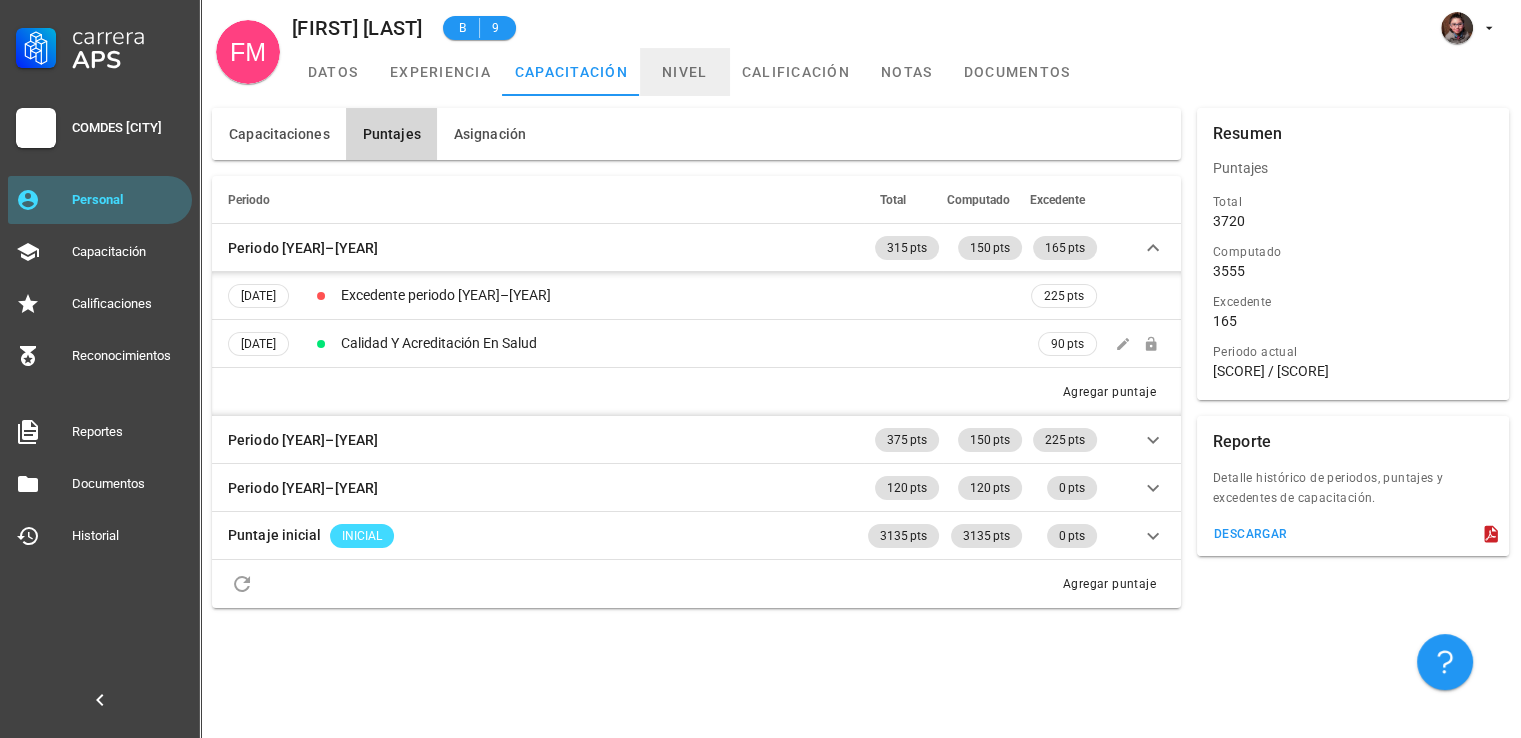 click on "nivel" at bounding box center [685, 72] 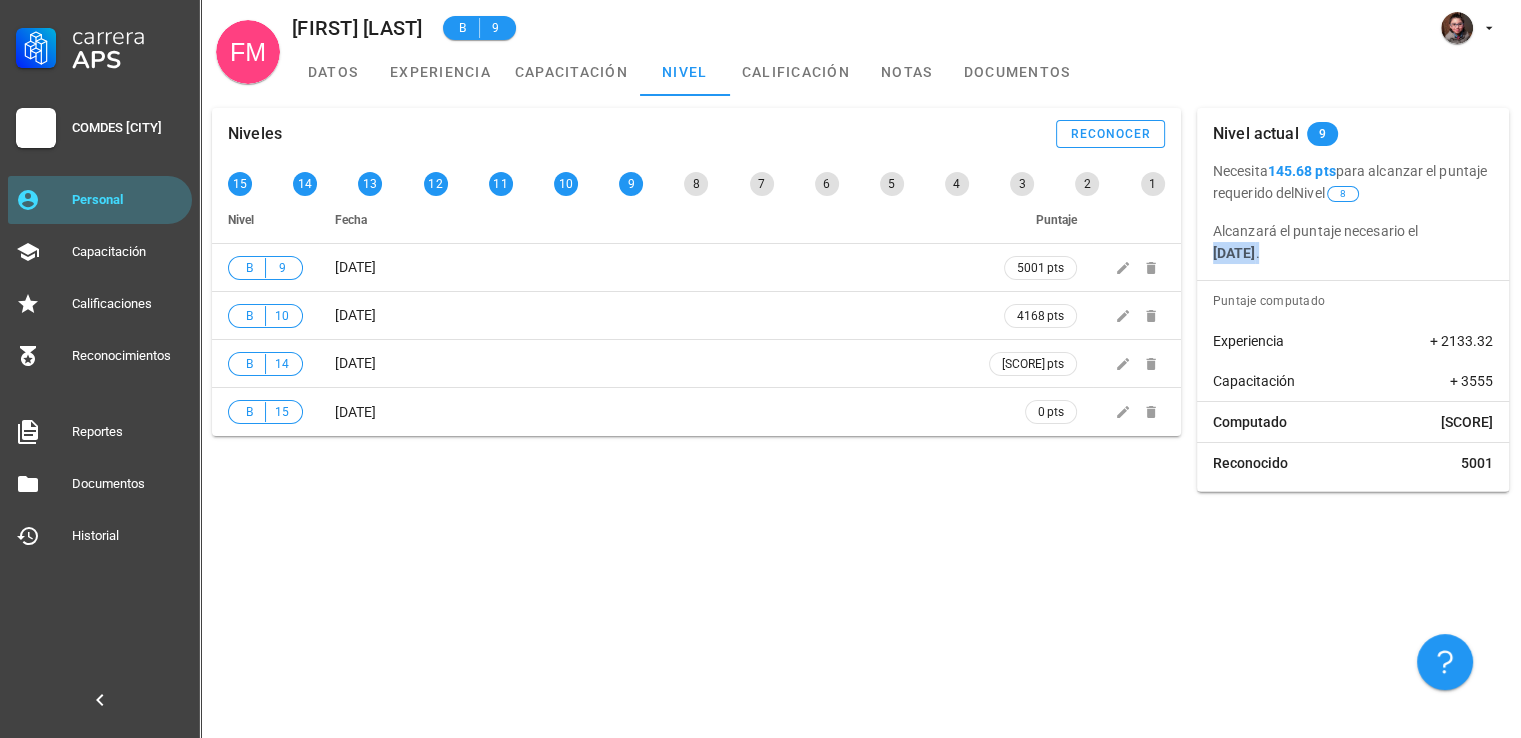 drag, startPoint x: 1340, startPoint y: 257, endPoint x: 1209, endPoint y: 255, distance: 131.01526 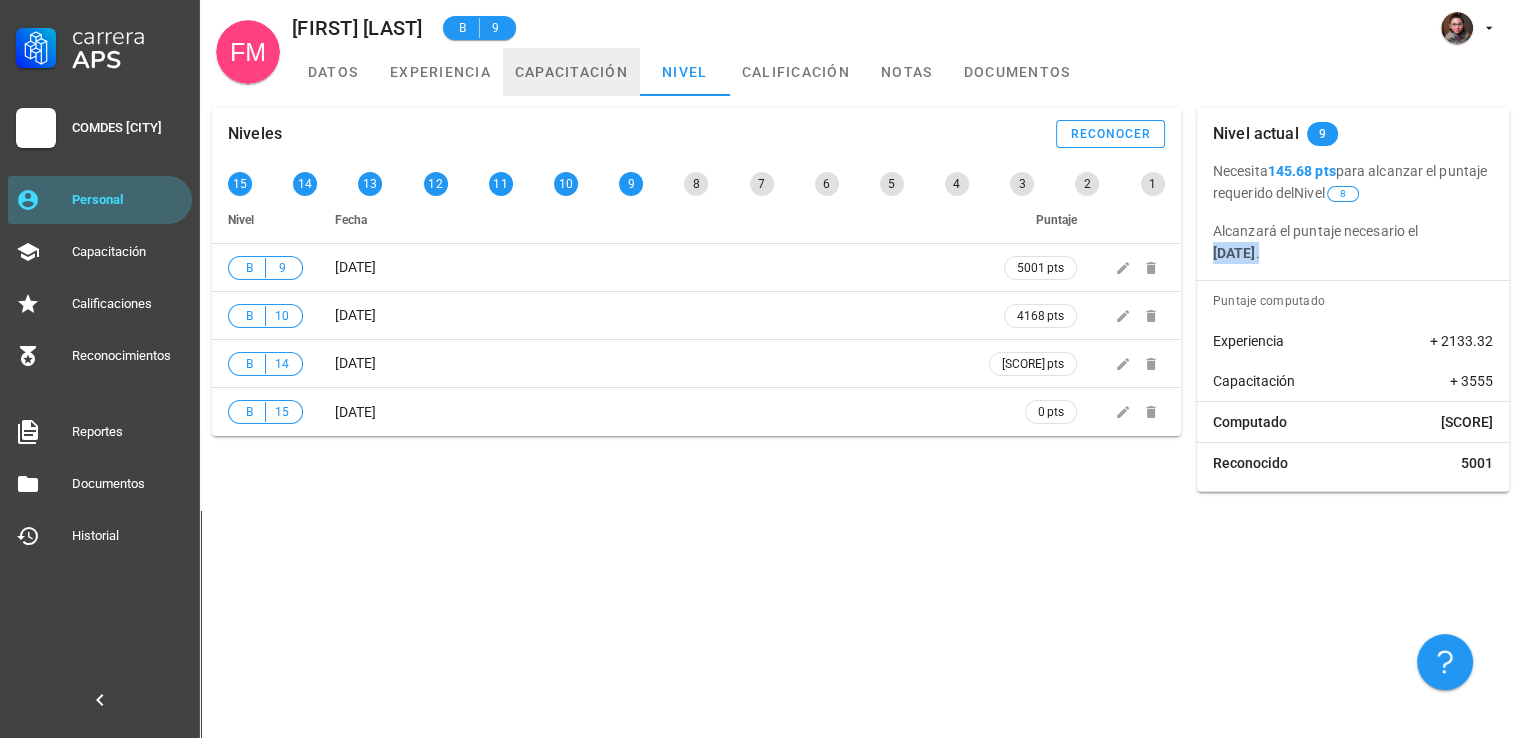click on "capacitación" at bounding box center (571, 72) 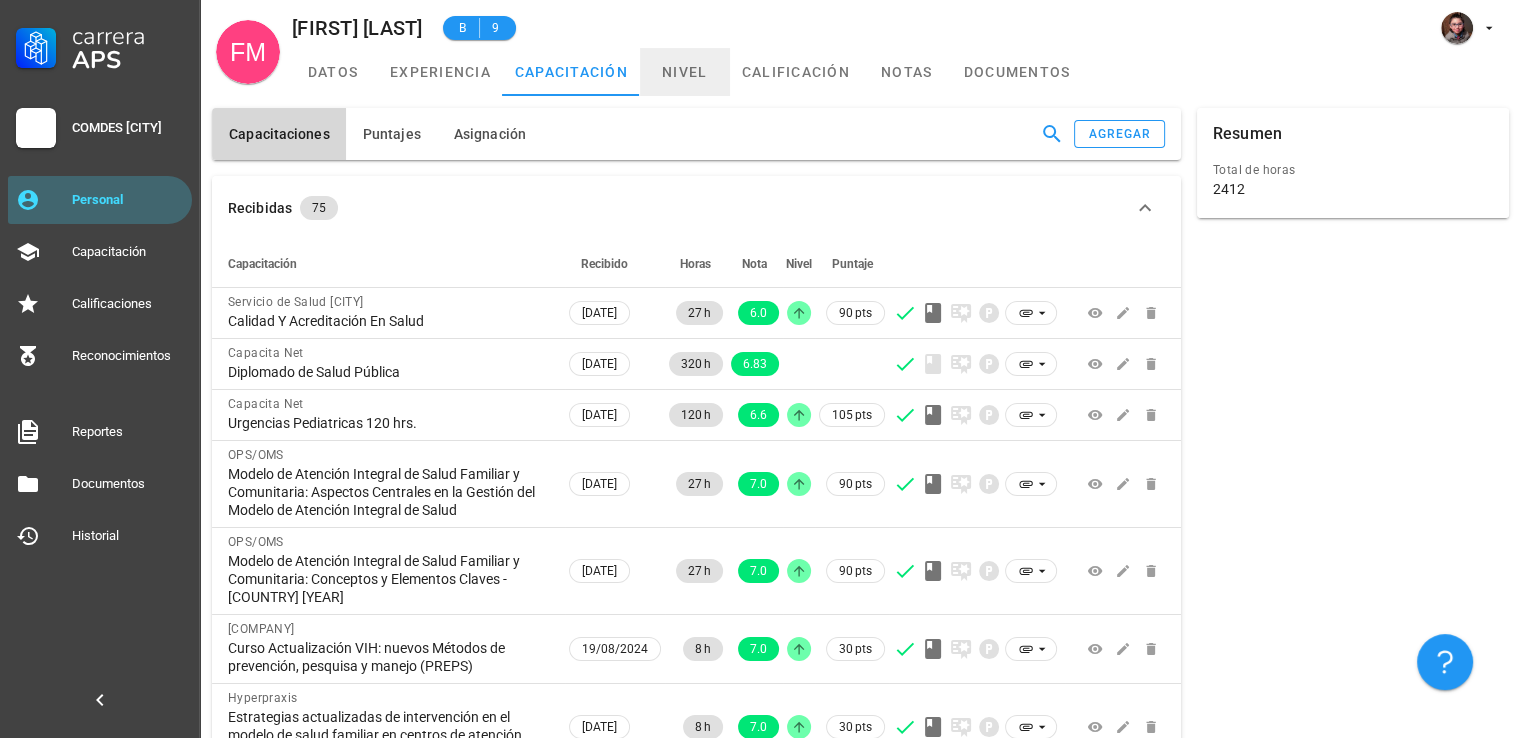 click on "nivel" at bounding box center [685, 72] 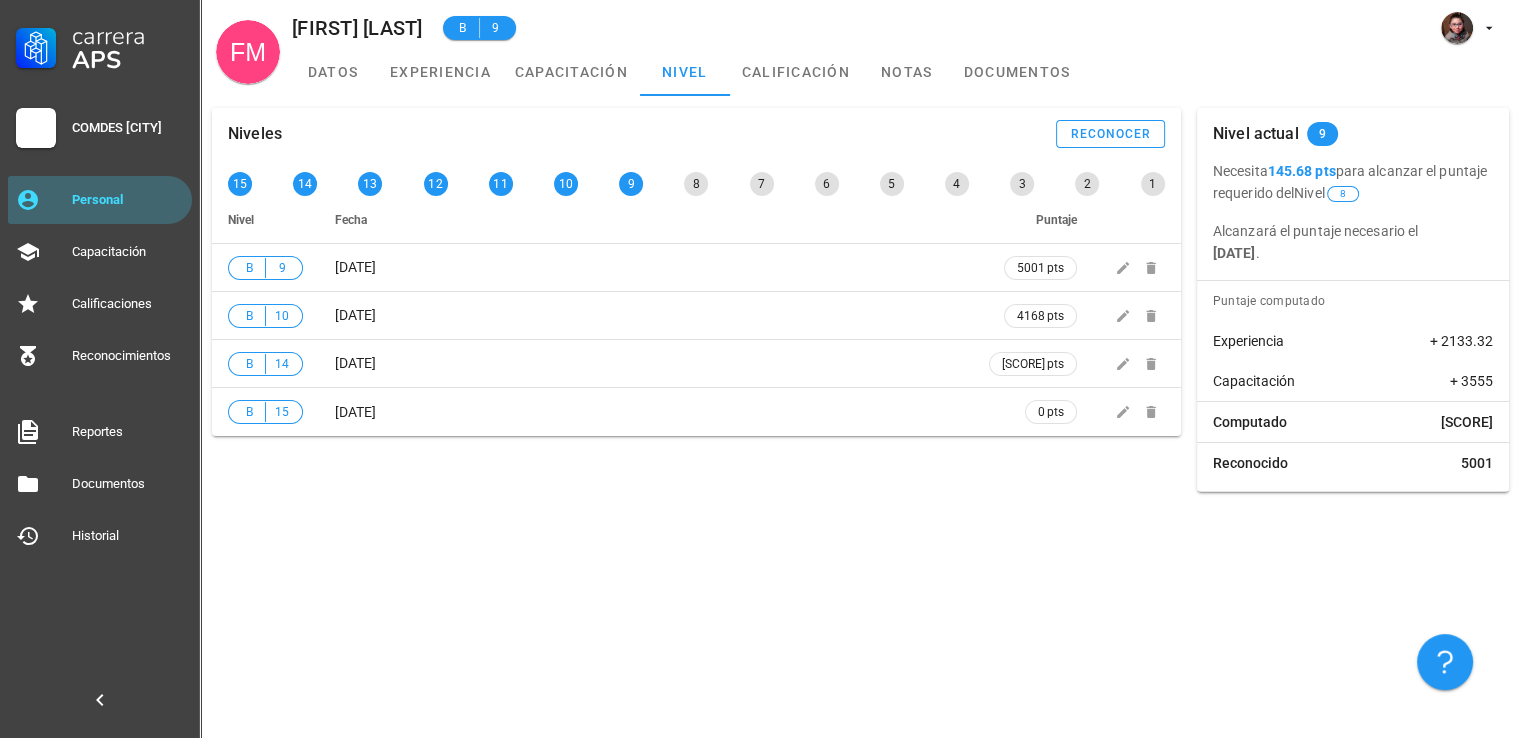 click on "Niveles
reconocer
15
14
13
12
11
10
9
8
7
6
5
4
3
2
1
Nivel Fecha Puntaje B     9   [DATE]   5001 pts       B     10   [DATE]   4168 pts       B     14   [DATE]   834 pts       B     15   [DATE]   0 pts
Nivel actual
9
Necesita
145.68 pts
para alcanzar el puntaje requerido del
Nivel
8
Alcanzará el puntaje necesario el    [DATE] .
Puntaje computado   Experiencia     +2133.32" at bounding box center [860, 417] 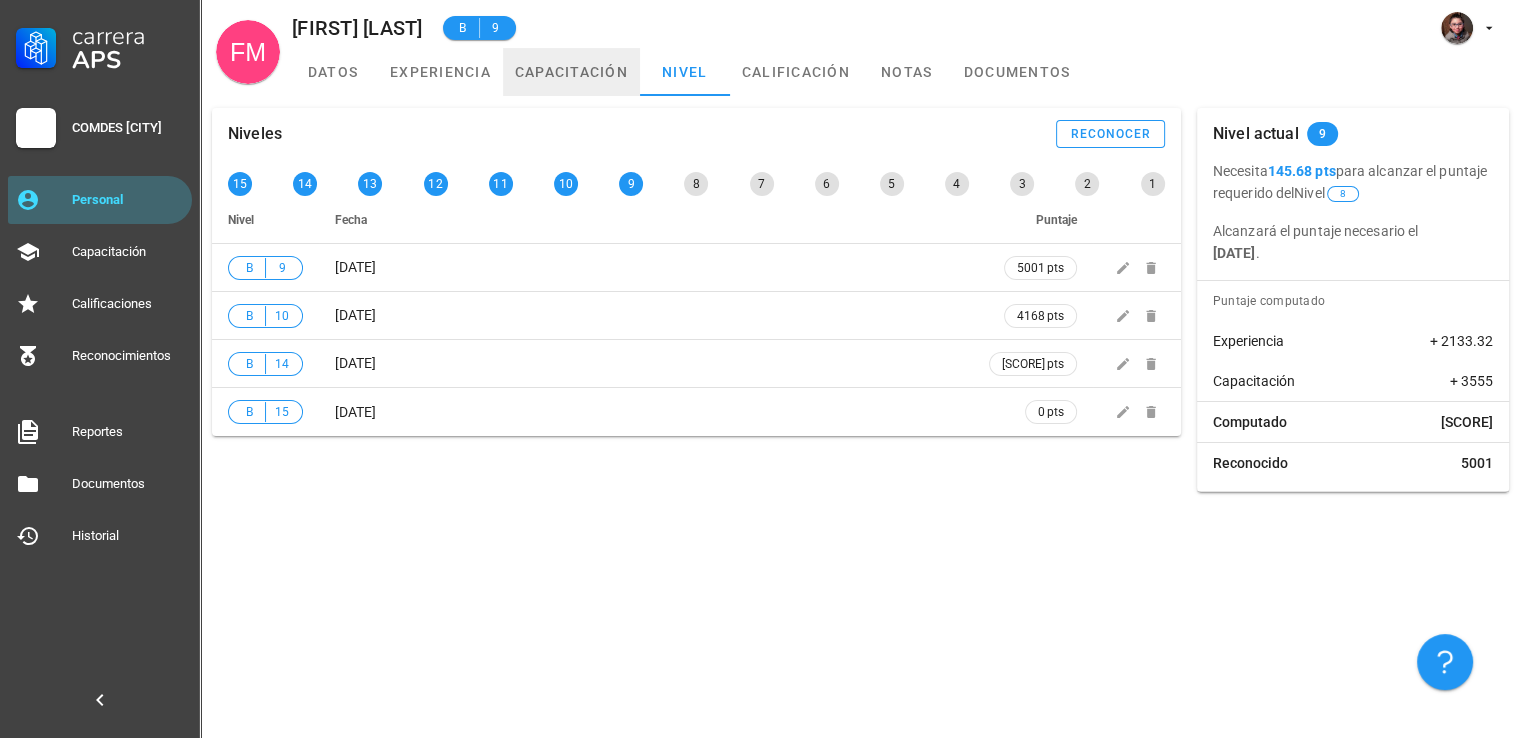 click on "capacitación" at bounding box center (571, 72) 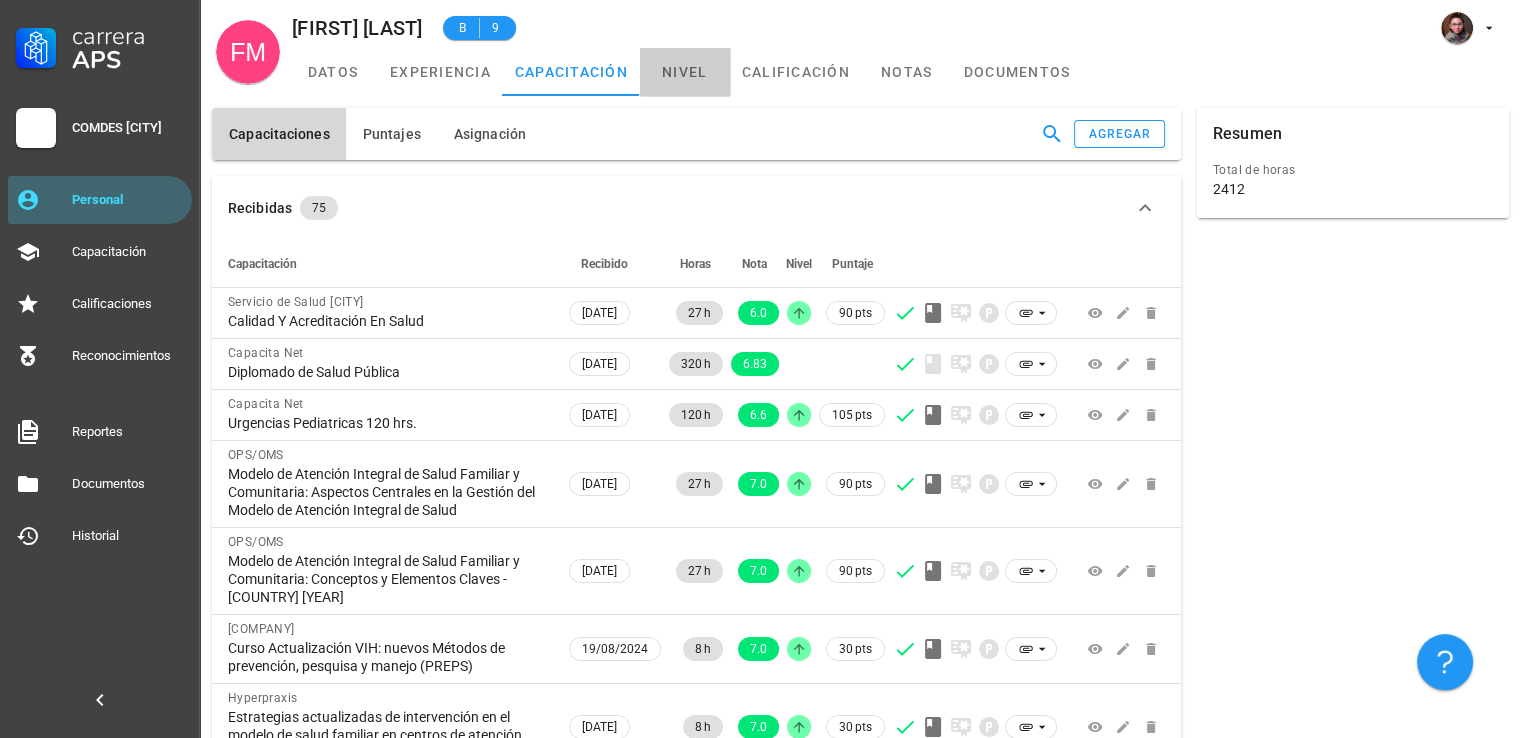 click on "nivel" at bounding box center [685, 72] 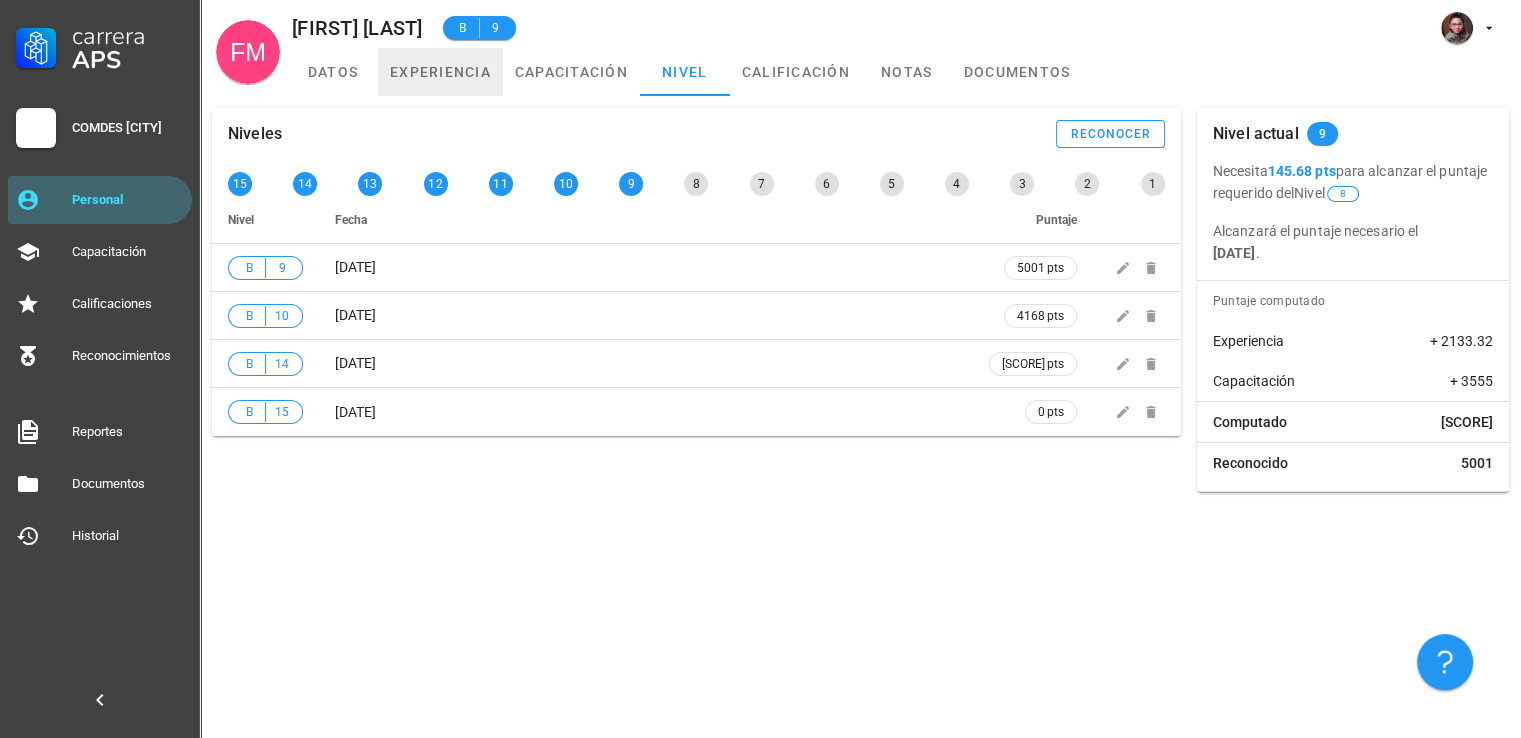 click on "experiencia" at bounding box center (440, 72) 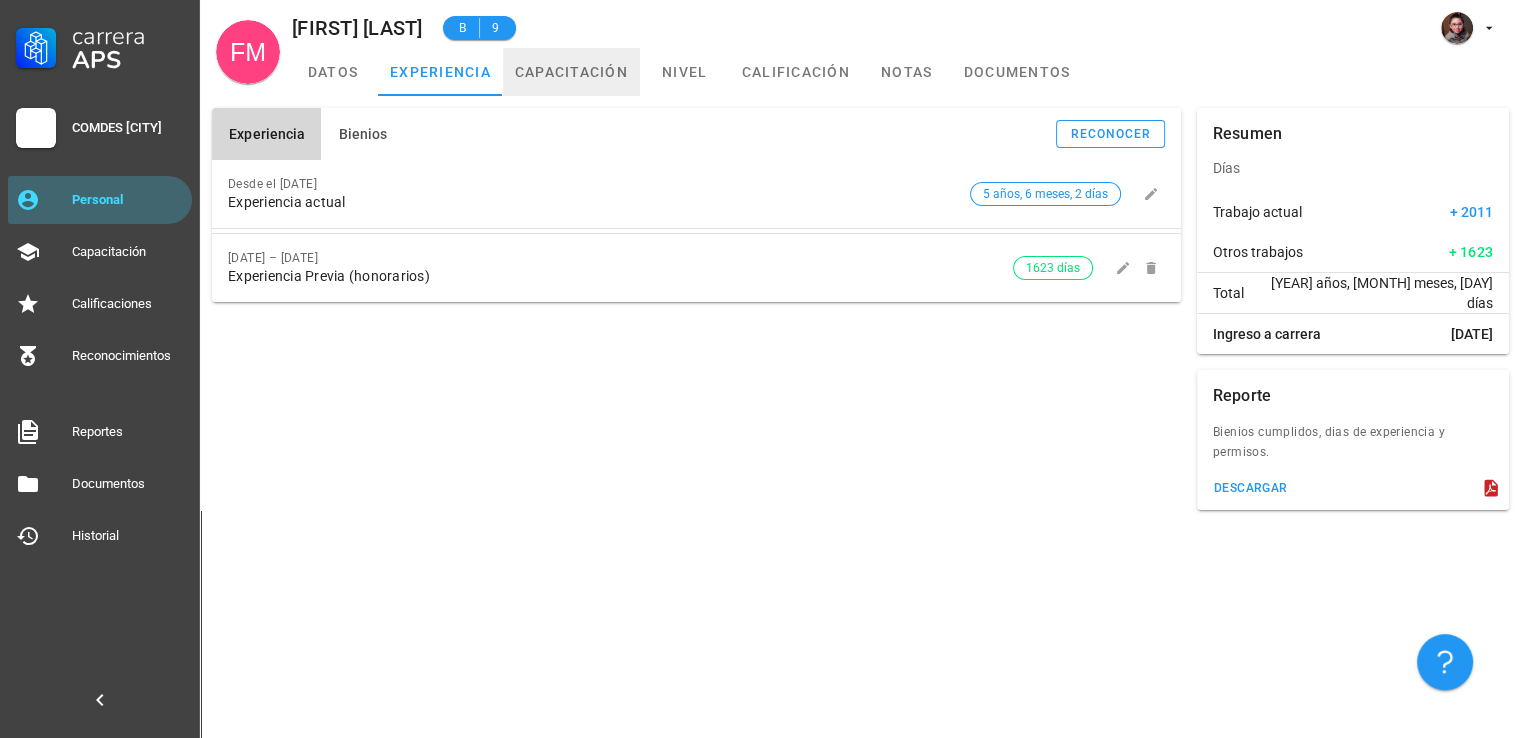 click on "capacitación" at bounding box center (571, 72) 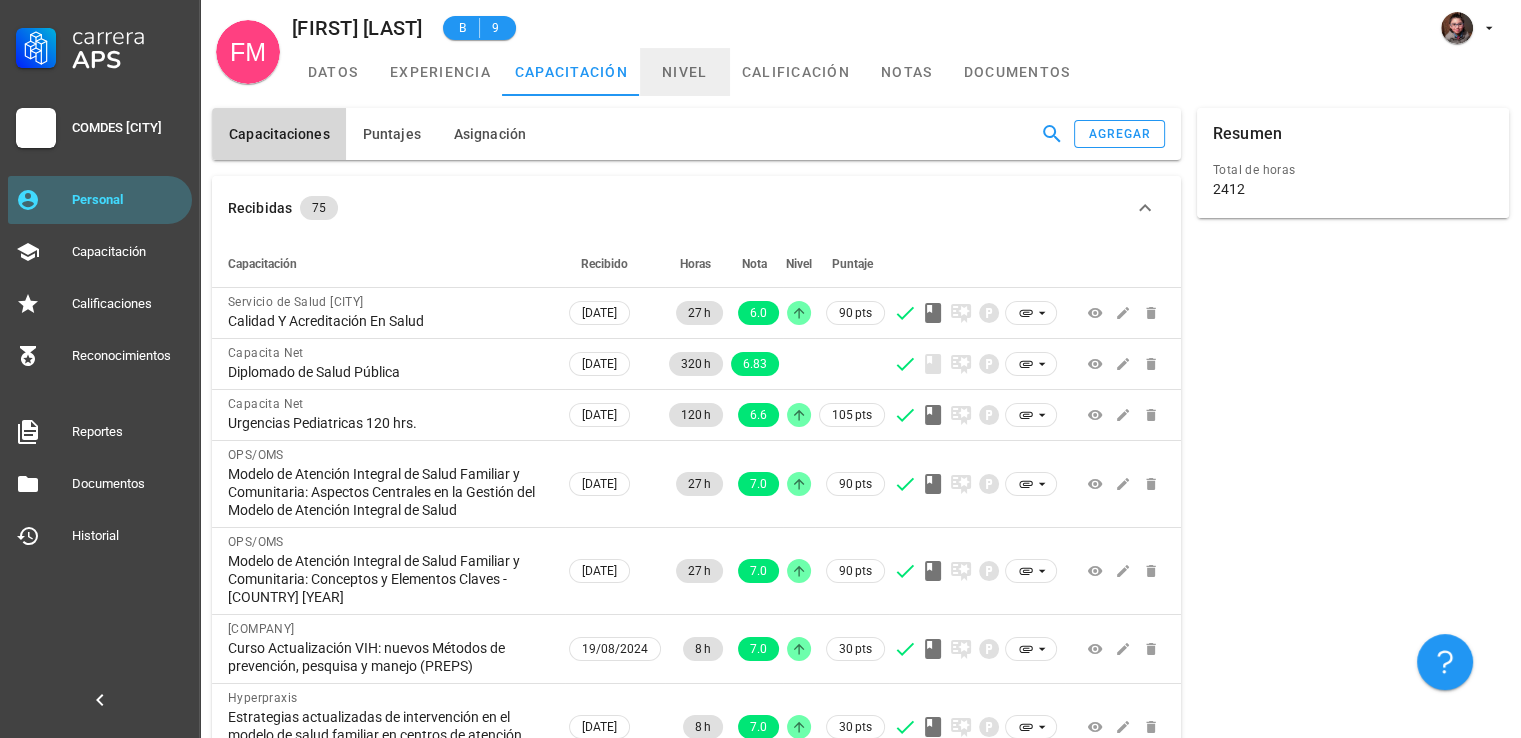 click on "nivel" at bounding box center (685, 72) 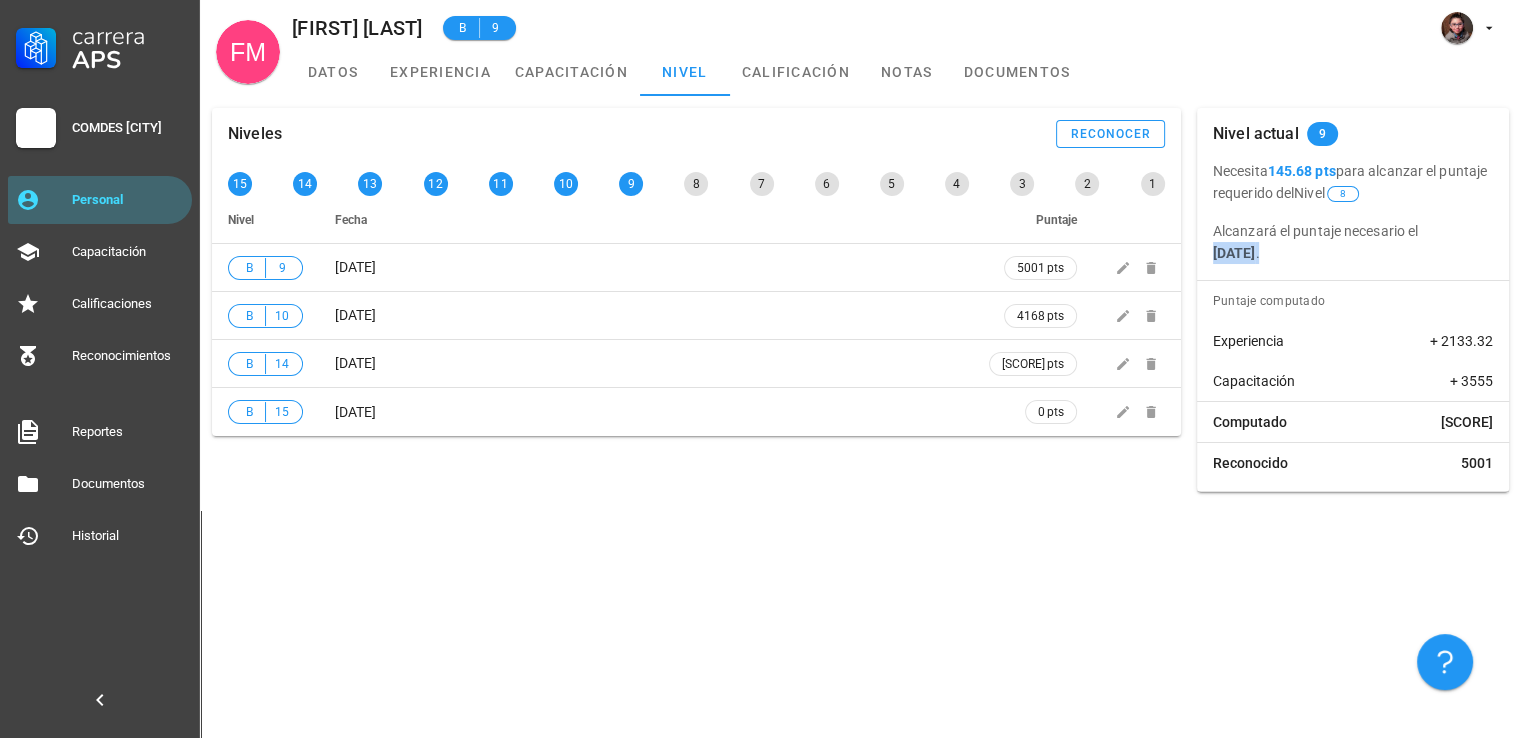 drag, startPoint x: 1368, startPoint y: 264, endPoint x: 1206, endPoint y: 262, distance: 162.01234 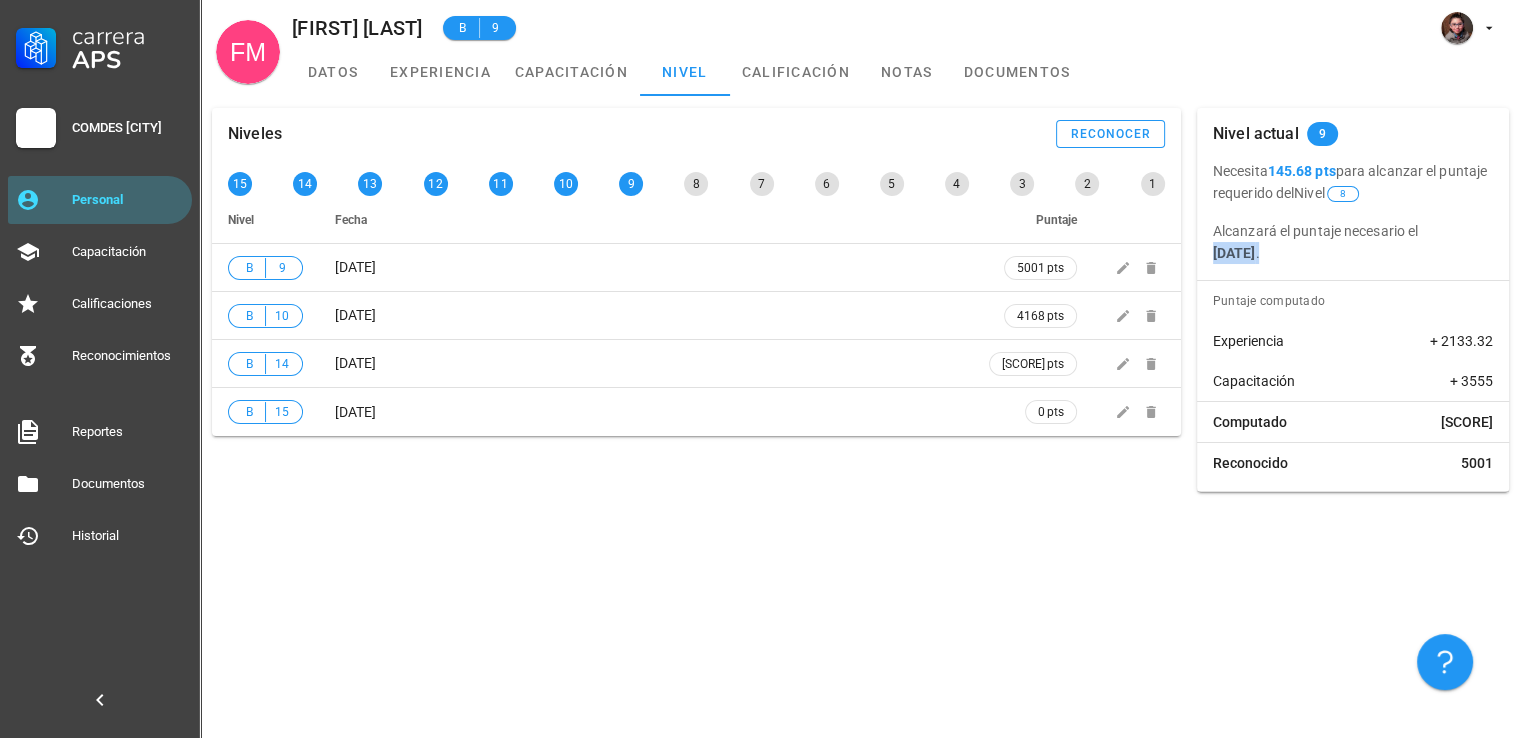 click on "Nivel actual
9
Necesita
145.68 pts
para alcanzar el puntaje requerido del
Nivel
8
Alcanzará el puntaje necesario el    [DATE] .
Puntaje computado   Experiencia     +2133.32   Capacitación     +3555     Computado     5688.32     Reconocido     5001" at bounding box center (1353, 300) 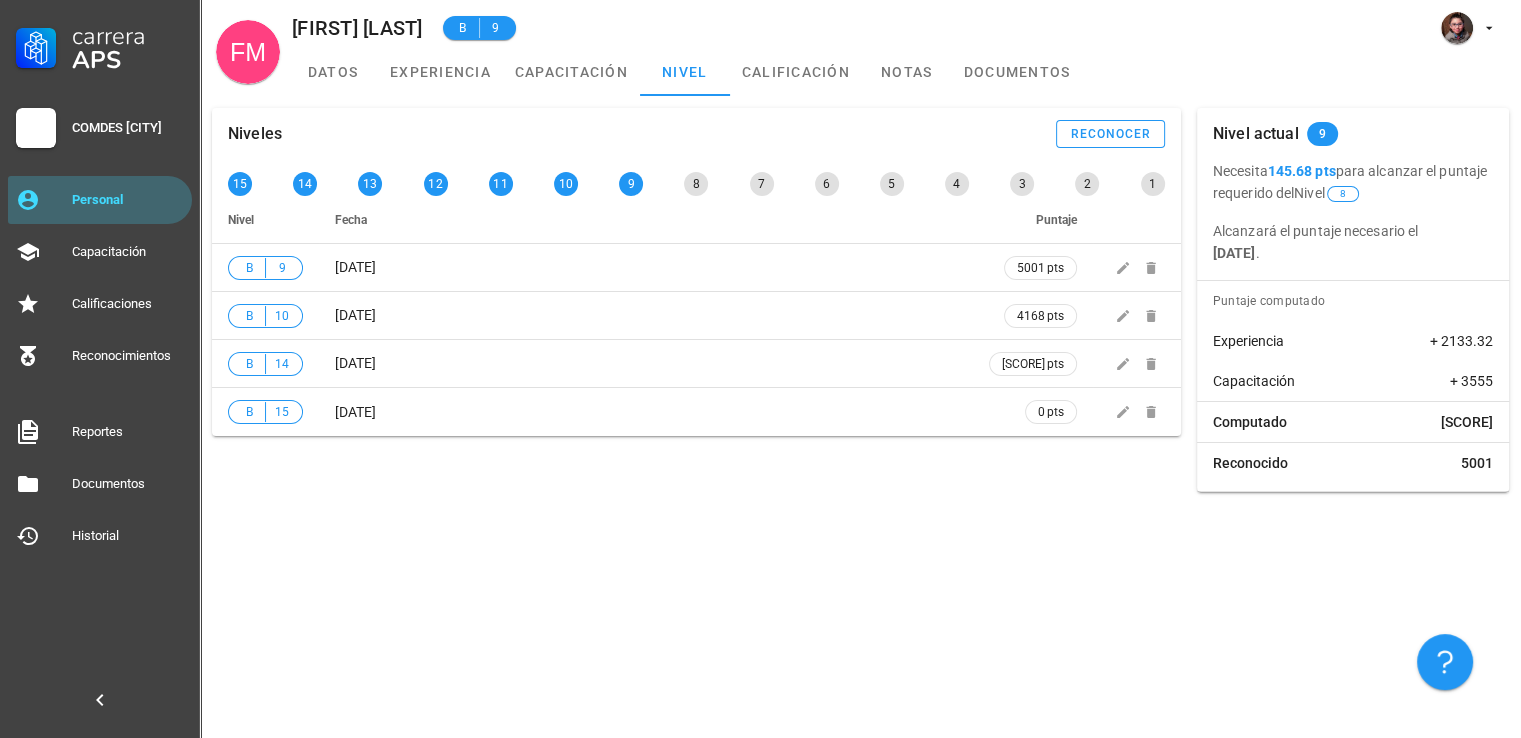 click on "Niveles
reconocer
15
14
13
12
11
10
9
8
7
6
5
4
3
2
1
Nivel Fecha Puntaje B     9   [DATE]   5001 pts       B     10   [DATE]   4168 pts       B     14   [DATE]   834 pts       B     15   [DATE]   0 pts
Nivel actual
9
Necesita
145.68 pts
para alcanzar el puntaje requerido del
Nivel
8
Alcanzará el puntaje necesario el    [DATE] .
Puntaje computado   Experiencia     +2133.32" at bounding box center (860, 417) 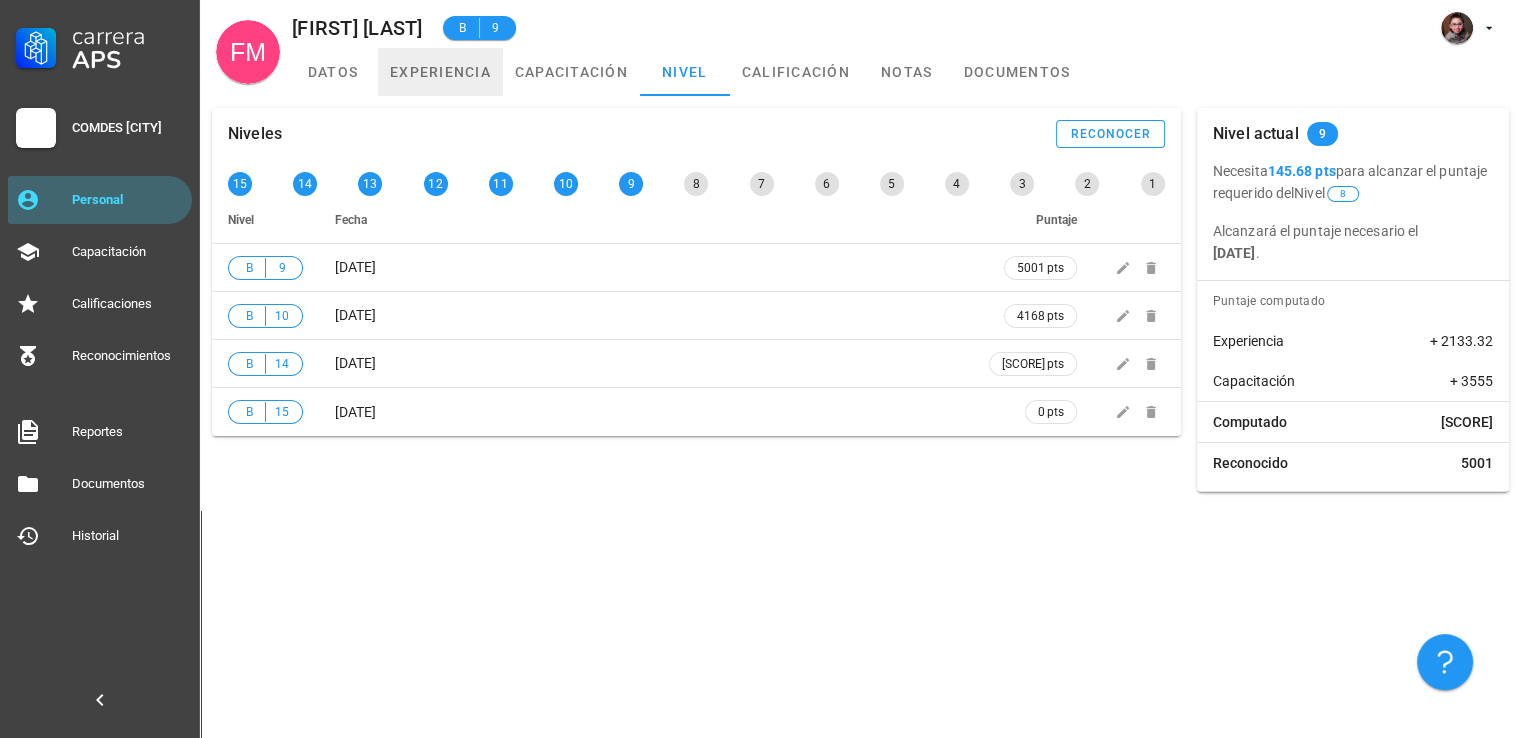 click on "experiencia" at bounding box center [440, 72] 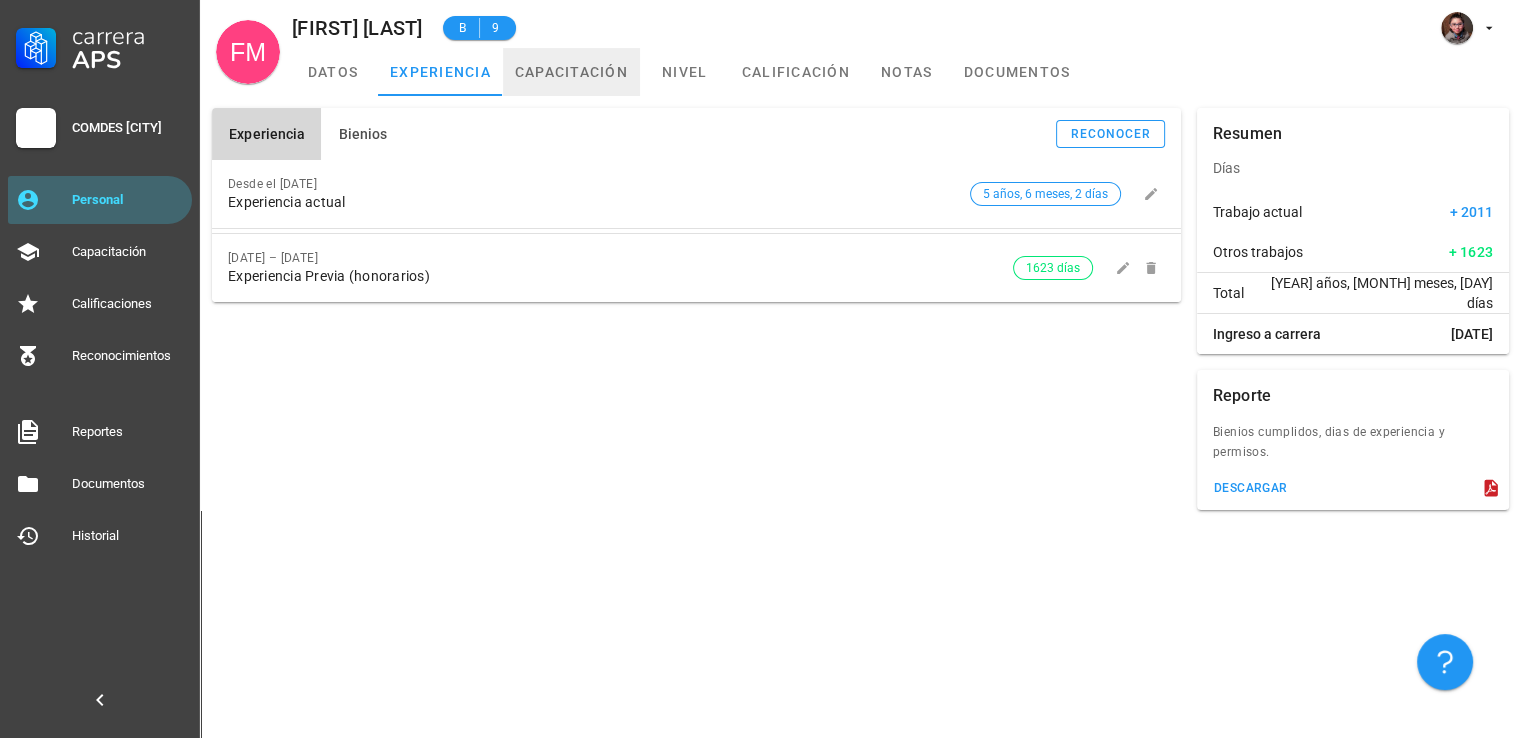 click on "capacitación" at bounding box center (571, 72) 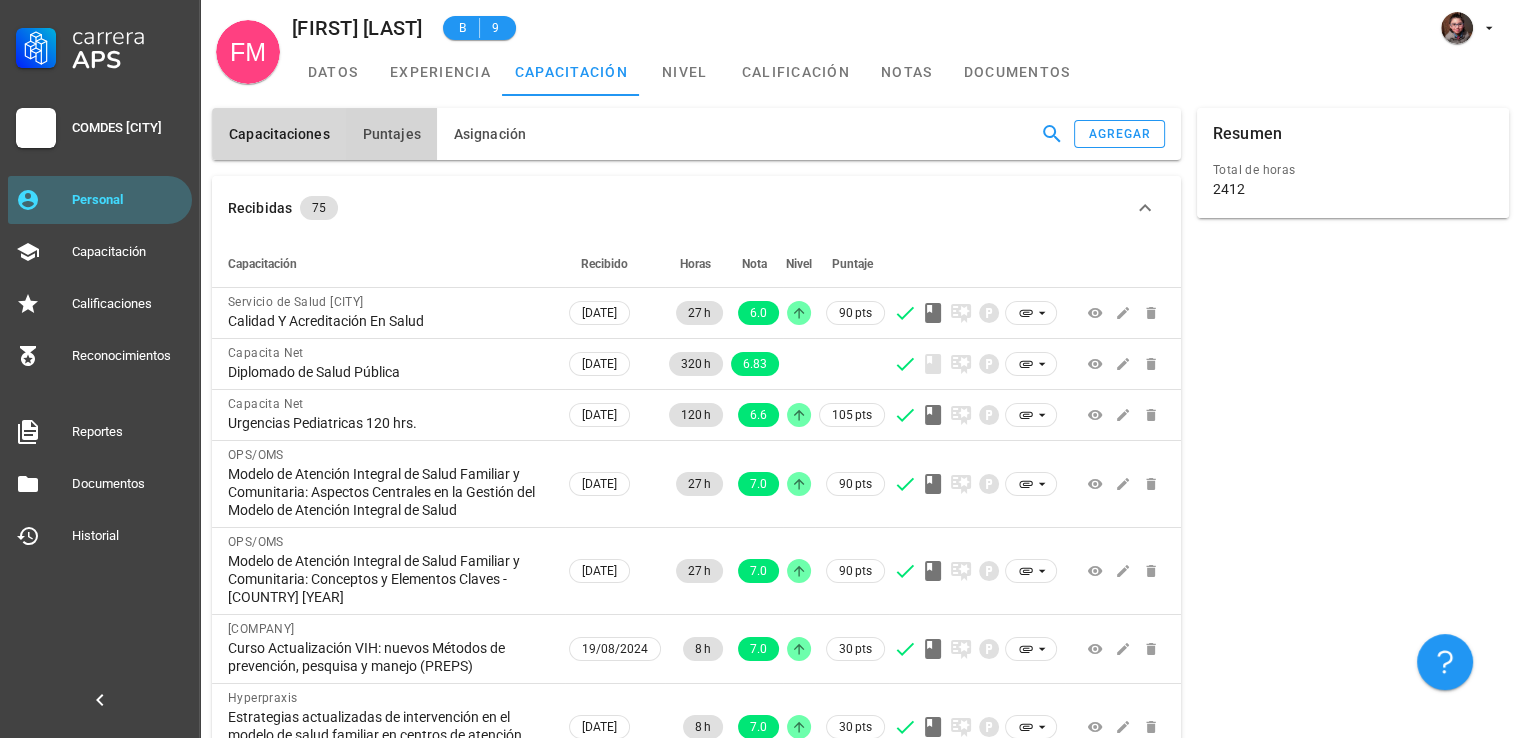 click on "Puntajes" at bounding box center (279, 134) 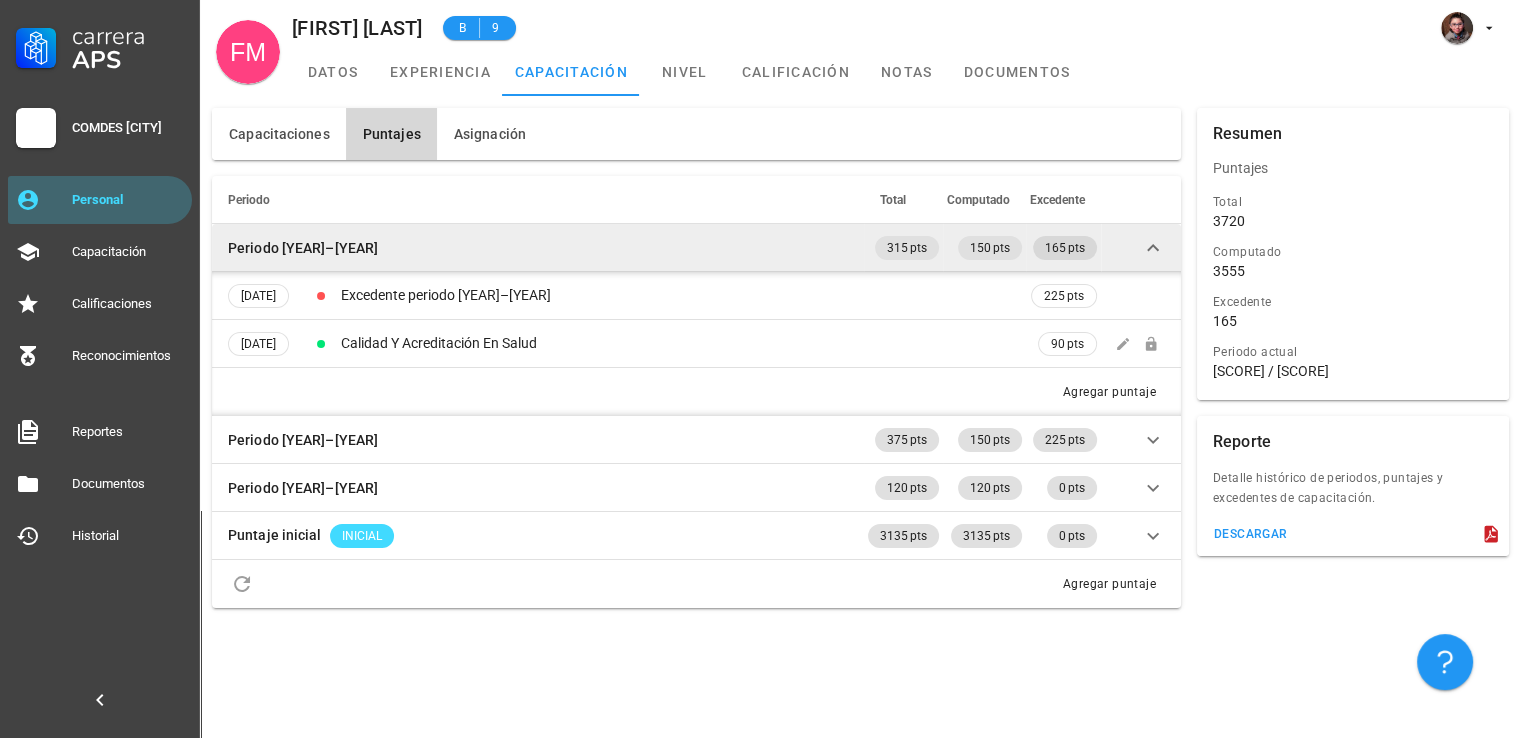 drag, startPoint x: 1044, startPoint y: 253, endPoint x: 1084, endPoint y: 253, distance: 40 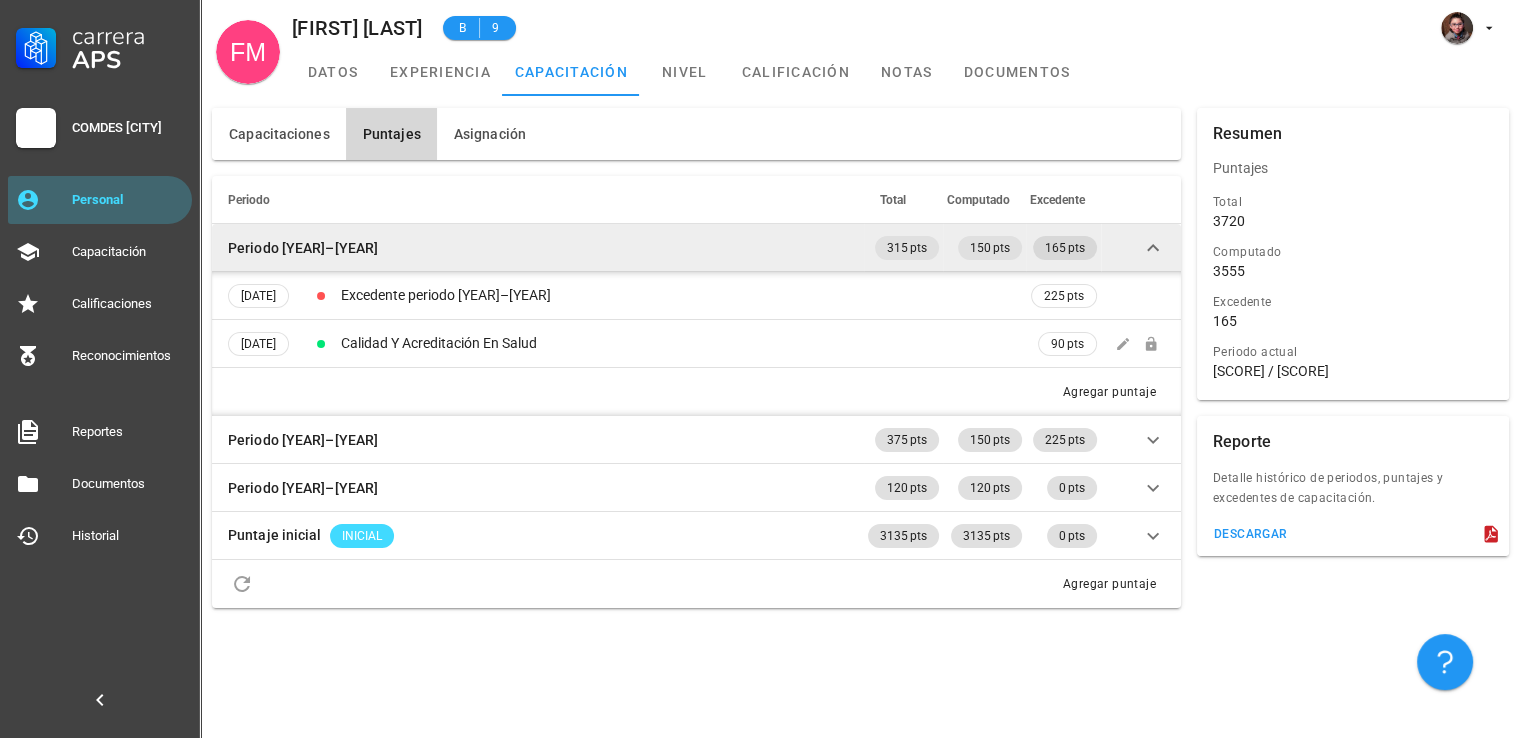 click on "165 pts" at bounding box center (907, 248) 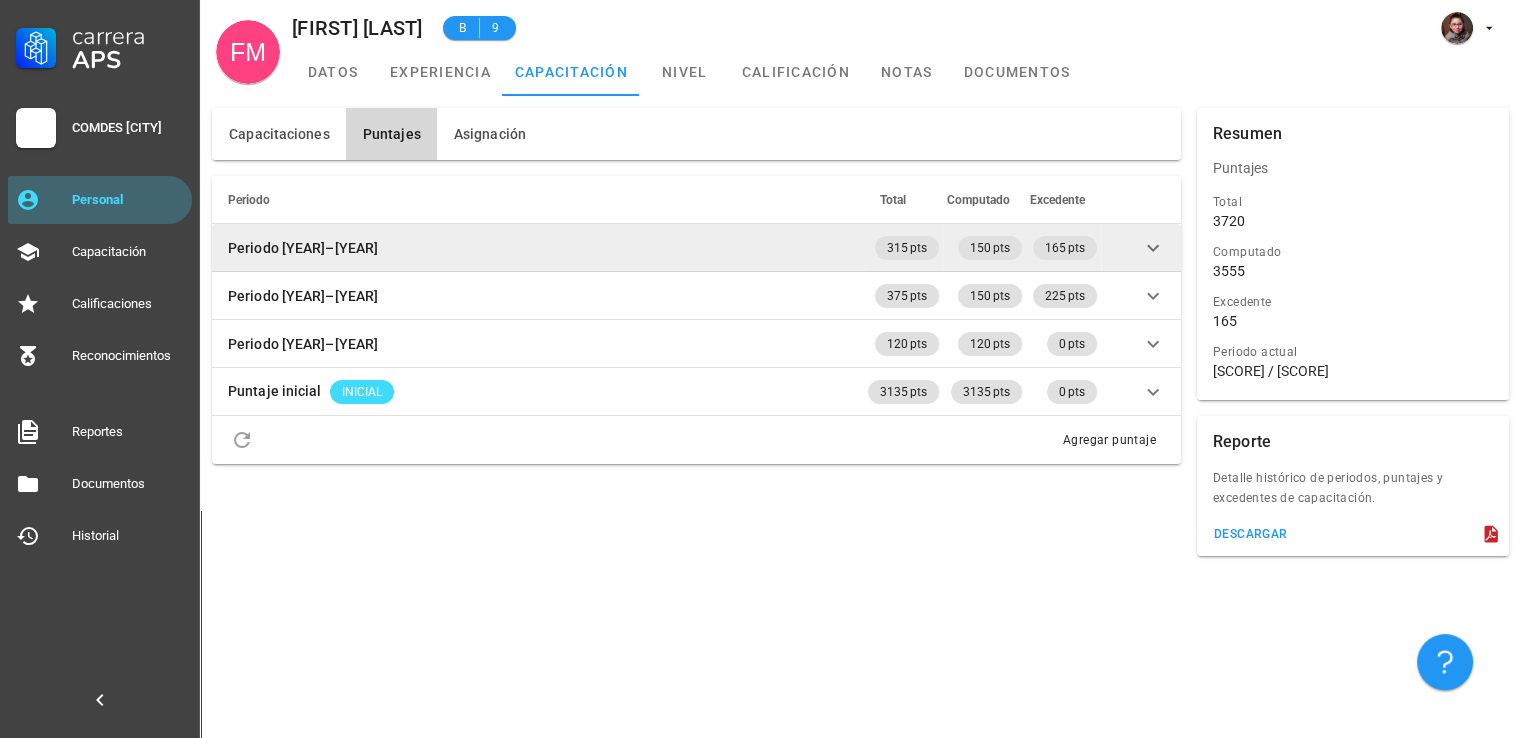 click at bounding box center (1153, 248) 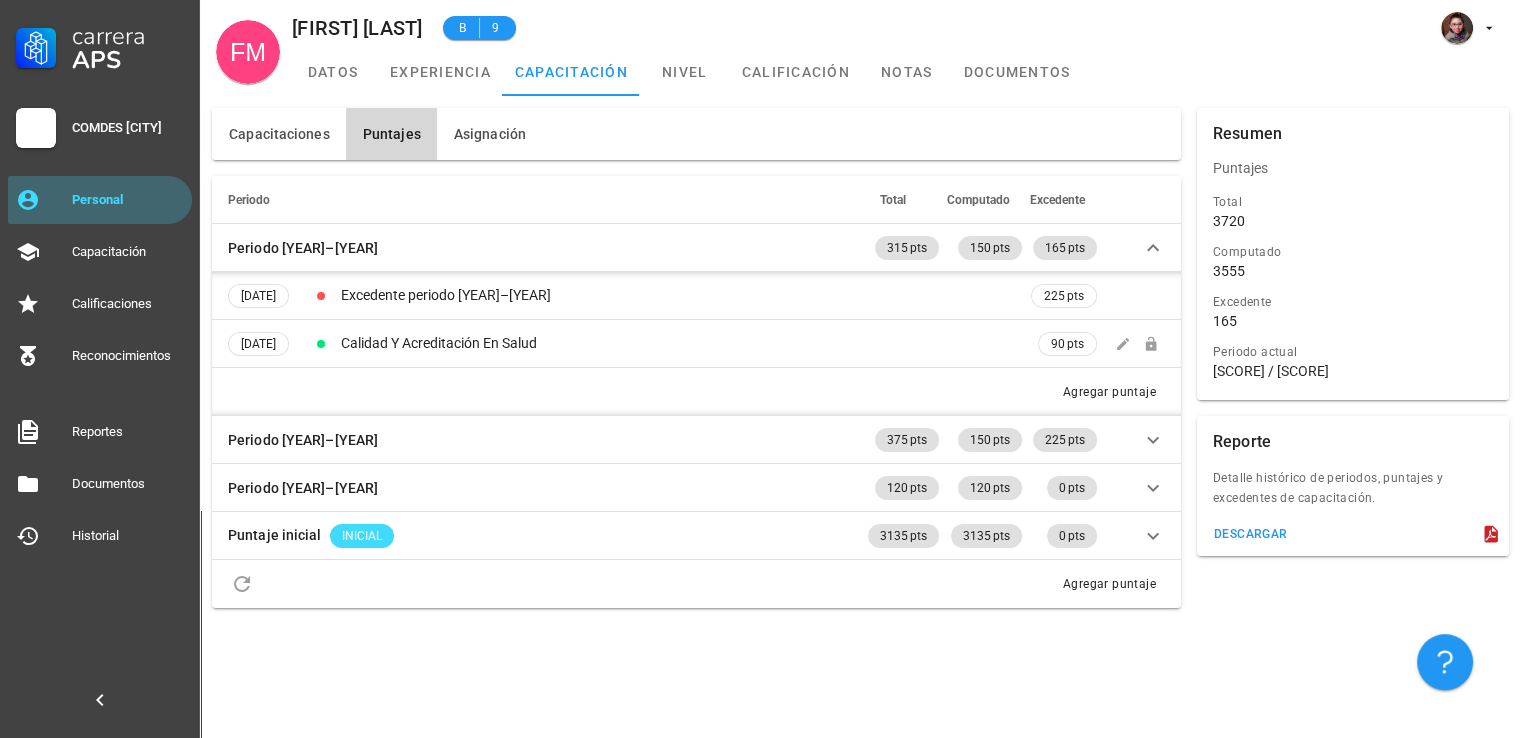 click on "Capacitaciones
Puntajes
Asignación
Recibidas
75
Capacitación Recibido Horas Nota Nivel Puntaje   Servicio de Salud [CITY]    Calidad Y Acreditación En Salud
[DATE]
27 h
6.0
90 pts                                [COMPANY]    Diplomado de Salud Pública
[DATE]
320 h
6.83
[COMPANY]    Urgencias Pediatricas 120 hrs.
[DATE]
120 h
6.6
105 pts                                OPS/OMS    Modelo de Atención Integral de Salud Familiar y Comunitaria: Aspectos Centrales en la Gestión del Modelo de Atención Integral de Salud
[DATE]" at bounding box center [860, 417] 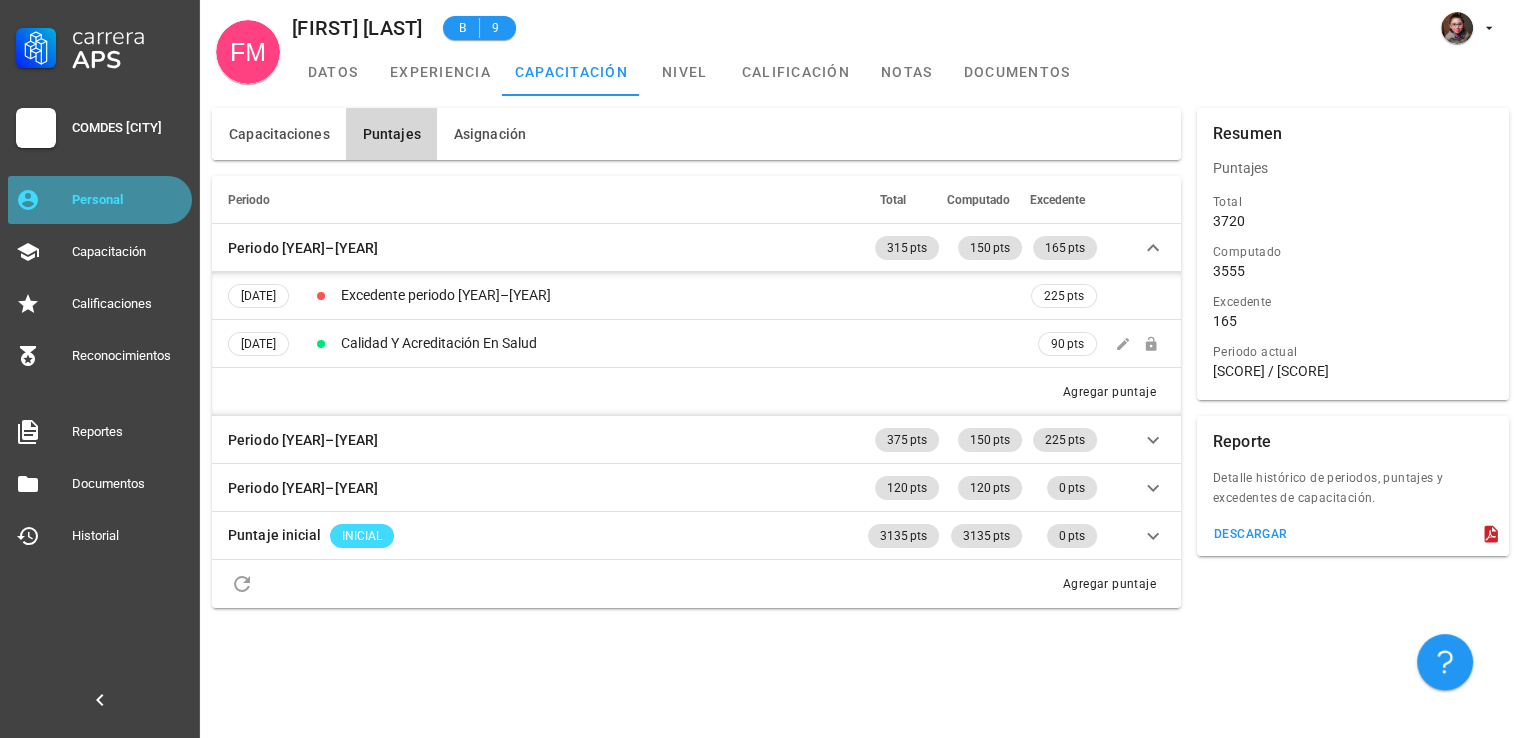 click on "Personal" at bounding box center (100, 200) 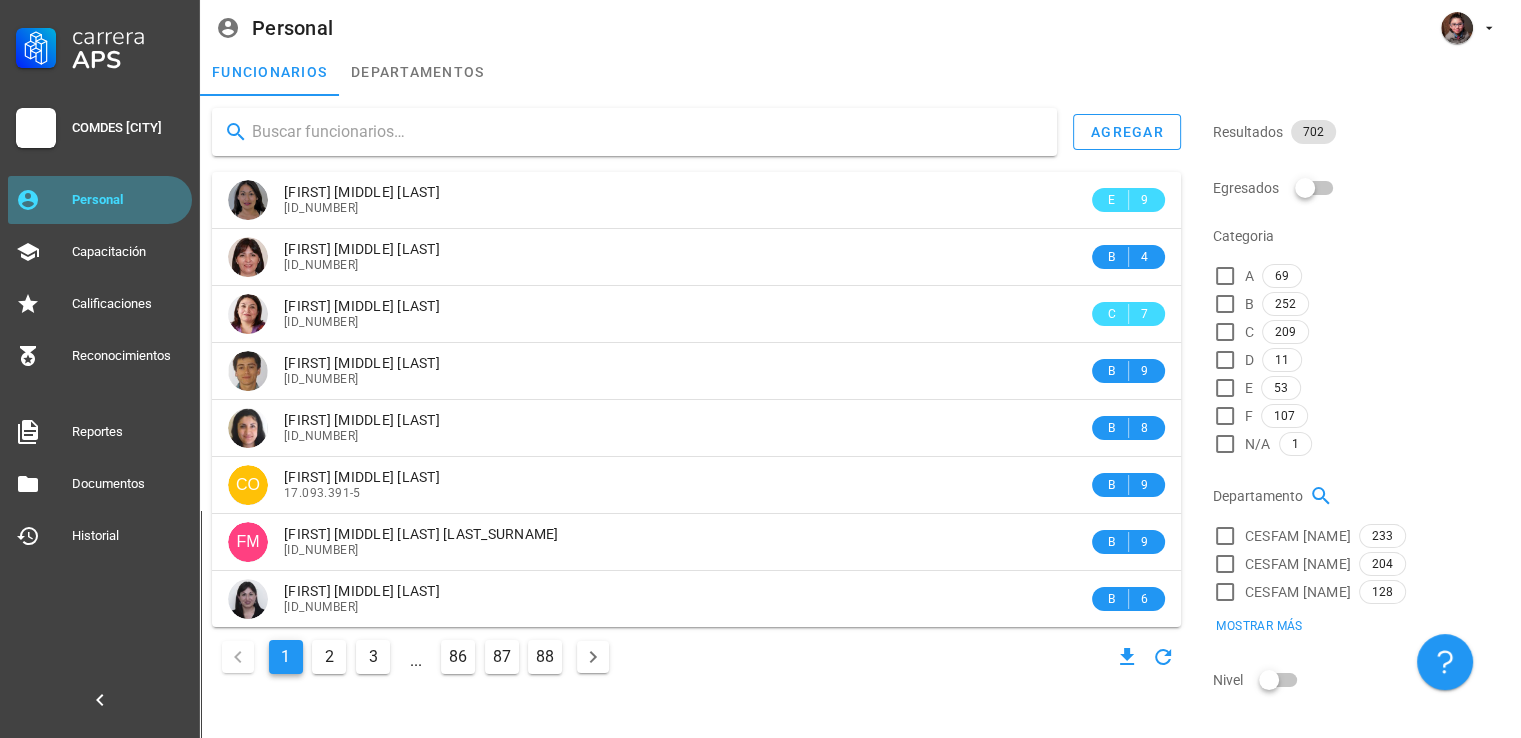 click at bounding box center [28, 200] 